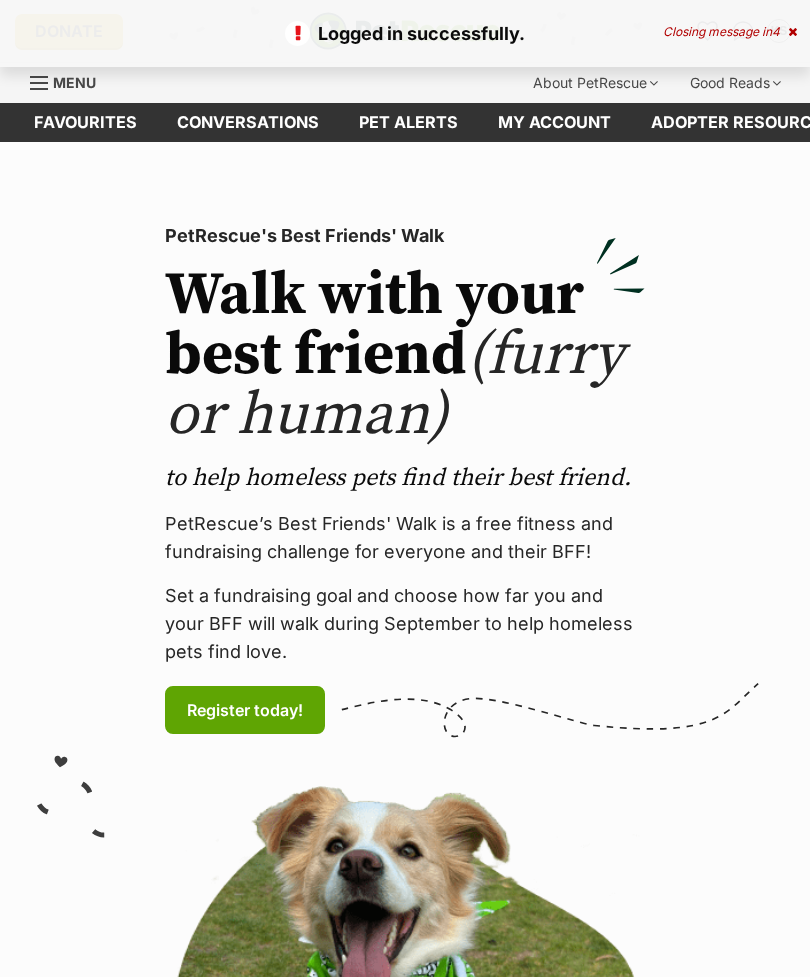 scroll, scrollTop: 0, scrollLeft: 0, axis: both 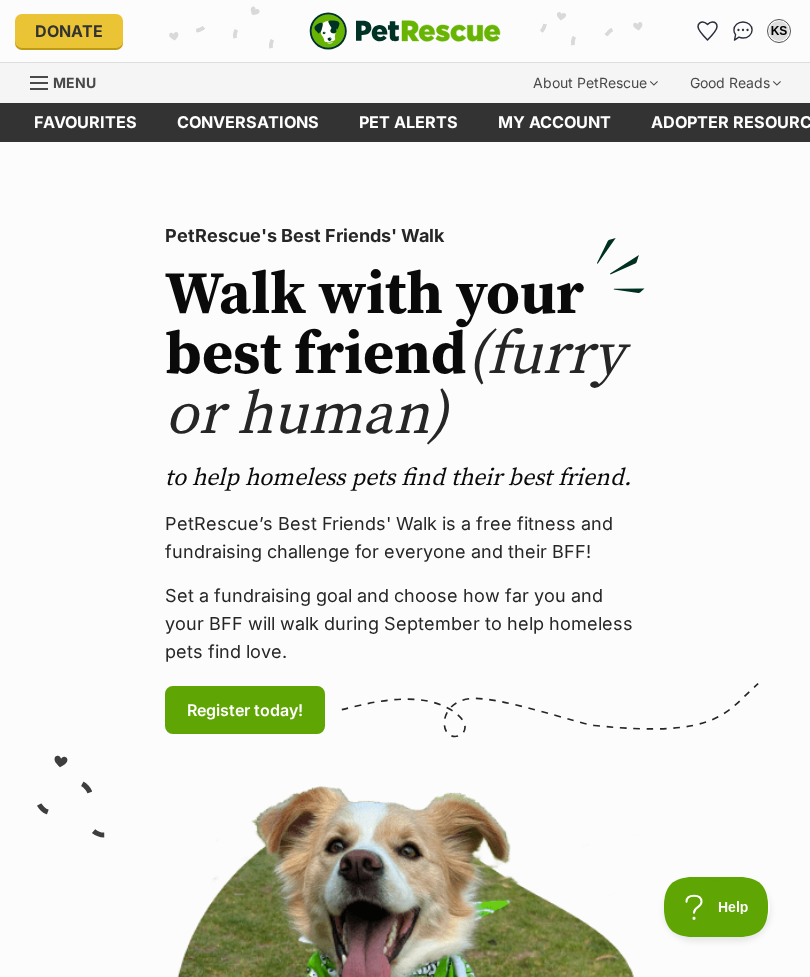 click 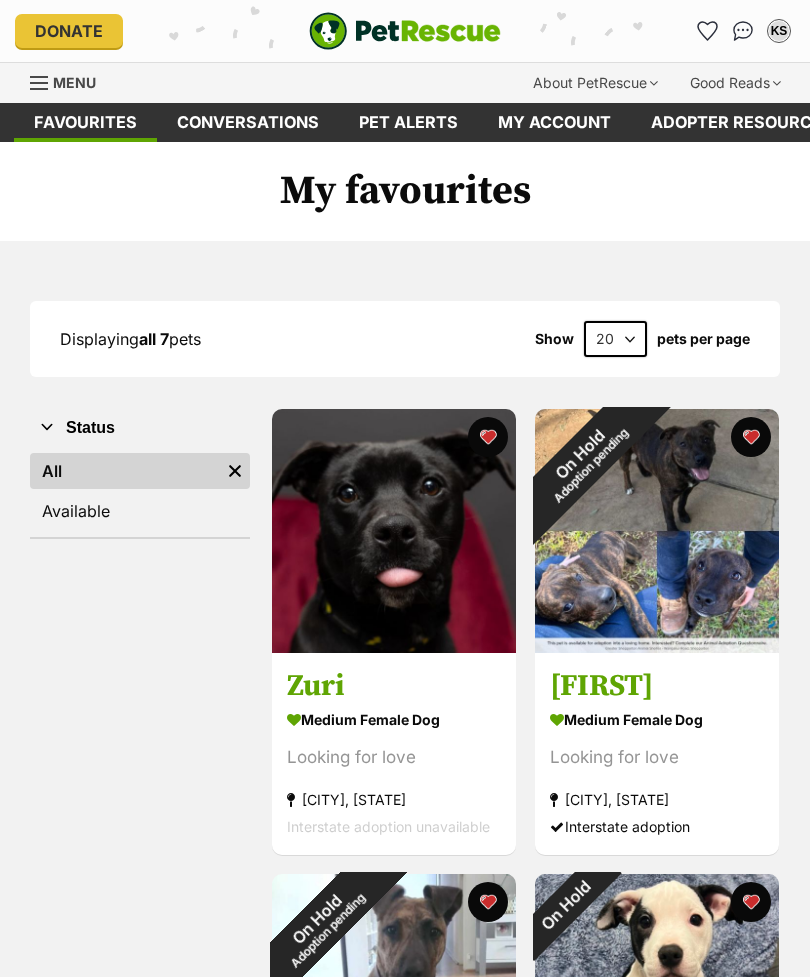 scroll, scrollTop: 0, scrollLeft: 0, axis: both 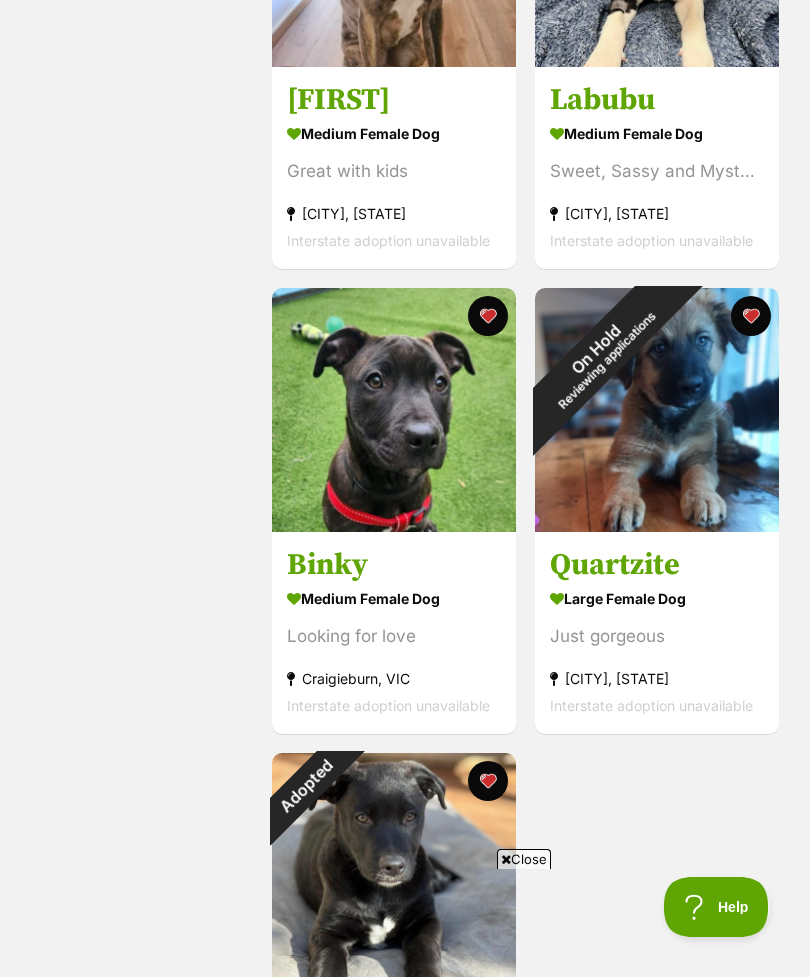 click on "Binky" at bounding box center (394, 565) 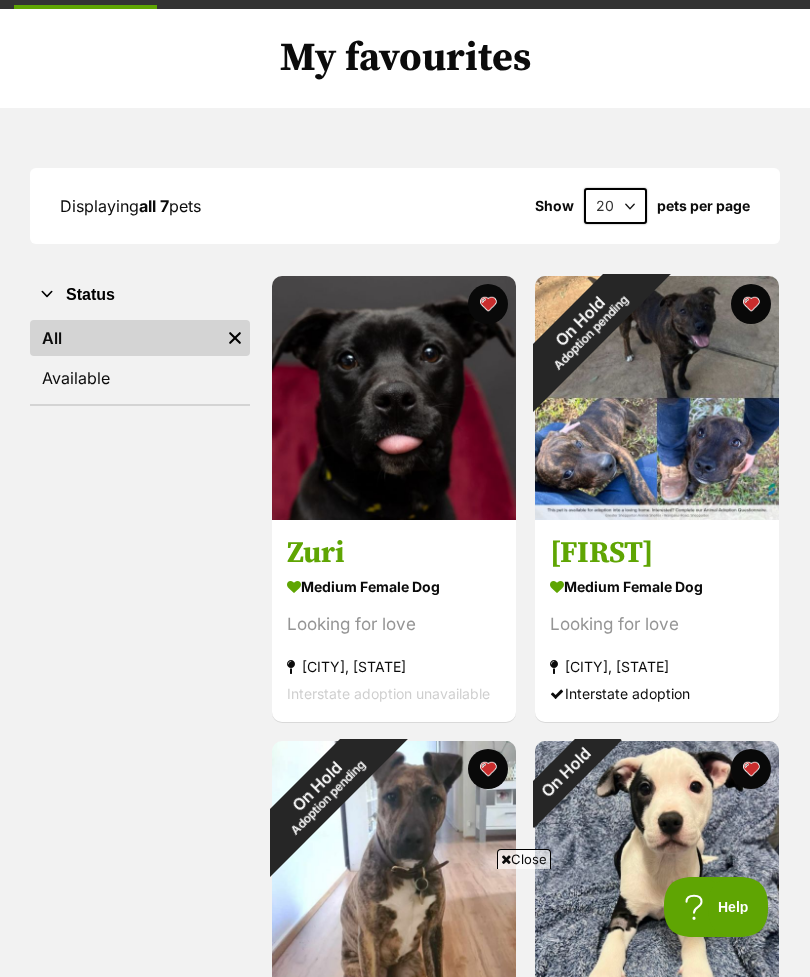 scroll, scrollTop: 131, scrollLeft: 0, axis: vertical 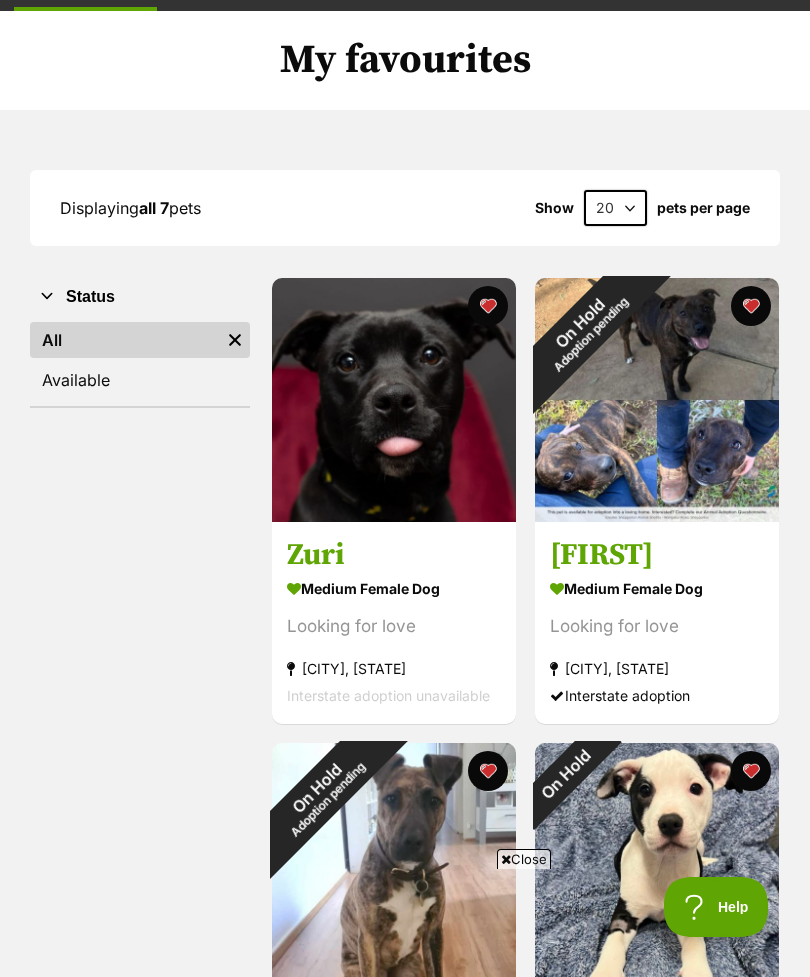 click on "Zuri" at bounding box center (394, 555) 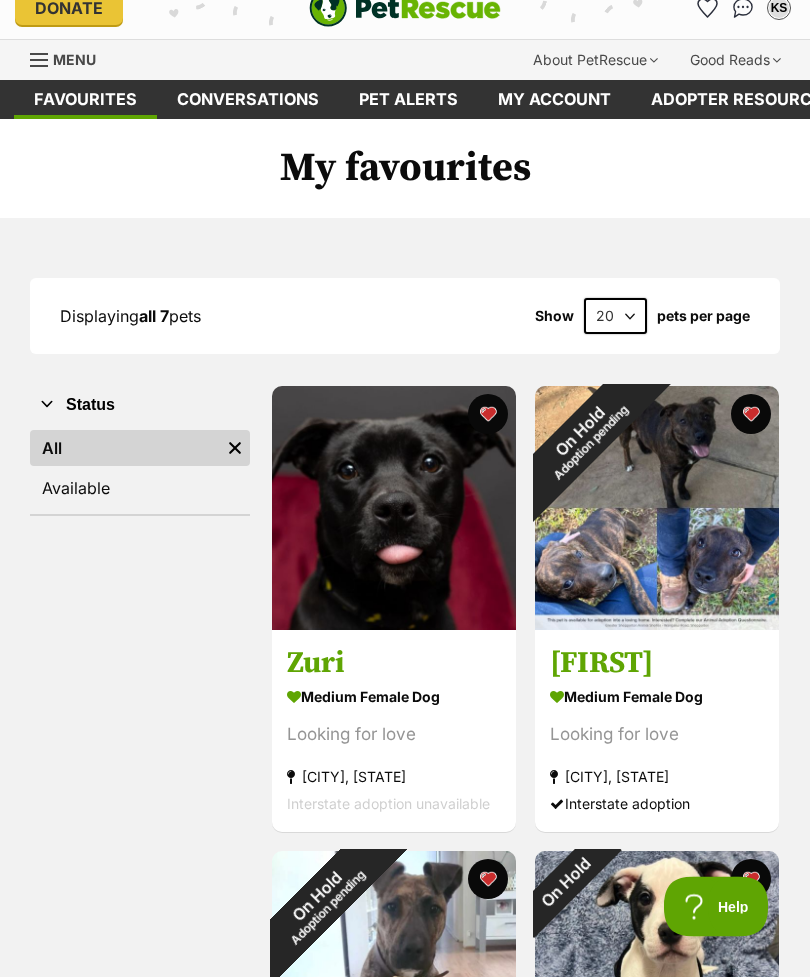 scroll, scrollTop: 0, scrollLeft: 0, axis: both 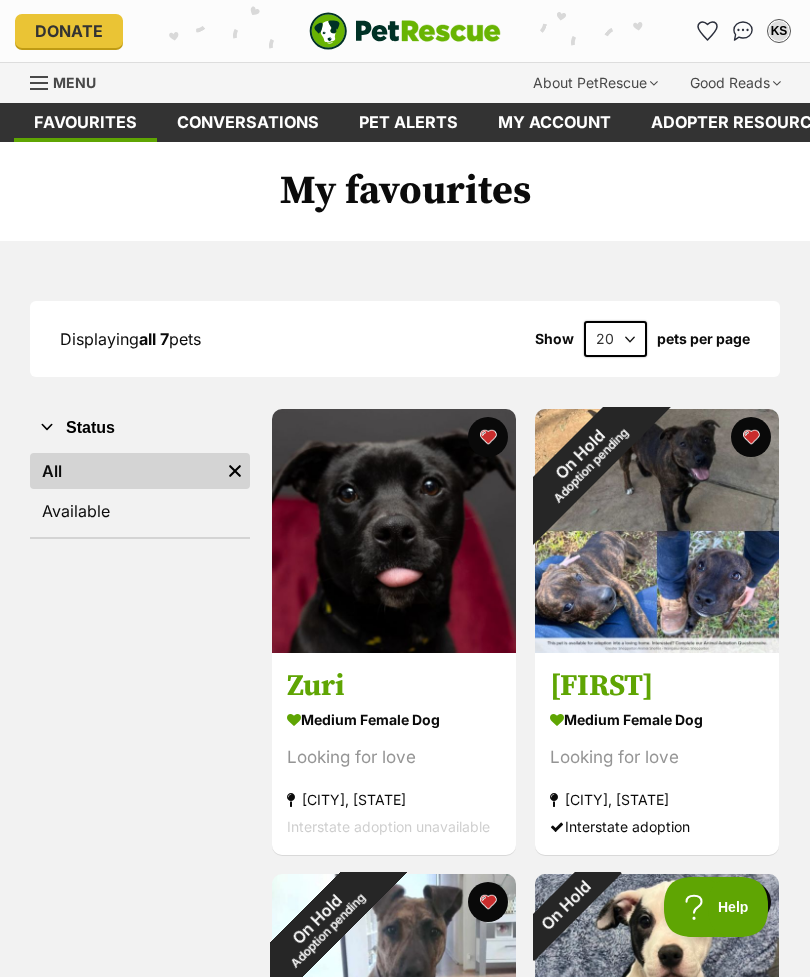 click on "Menu" at bounding box center (74, 82) 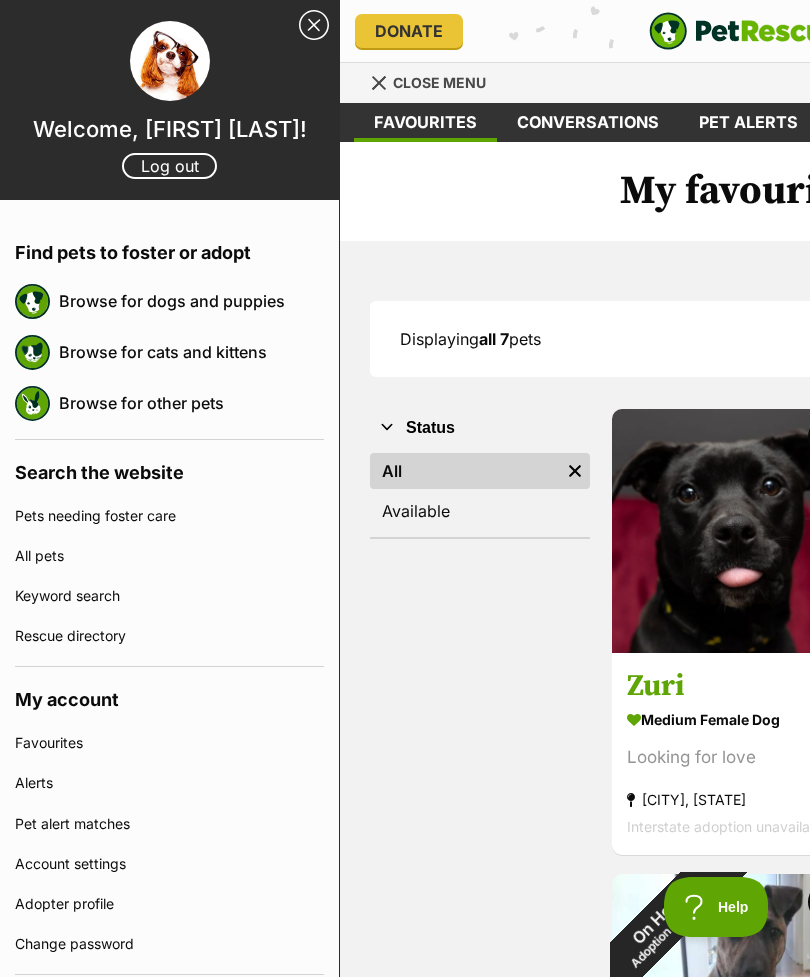 click on "Browse for dogs and puppies" at bounding box center (191, 301) 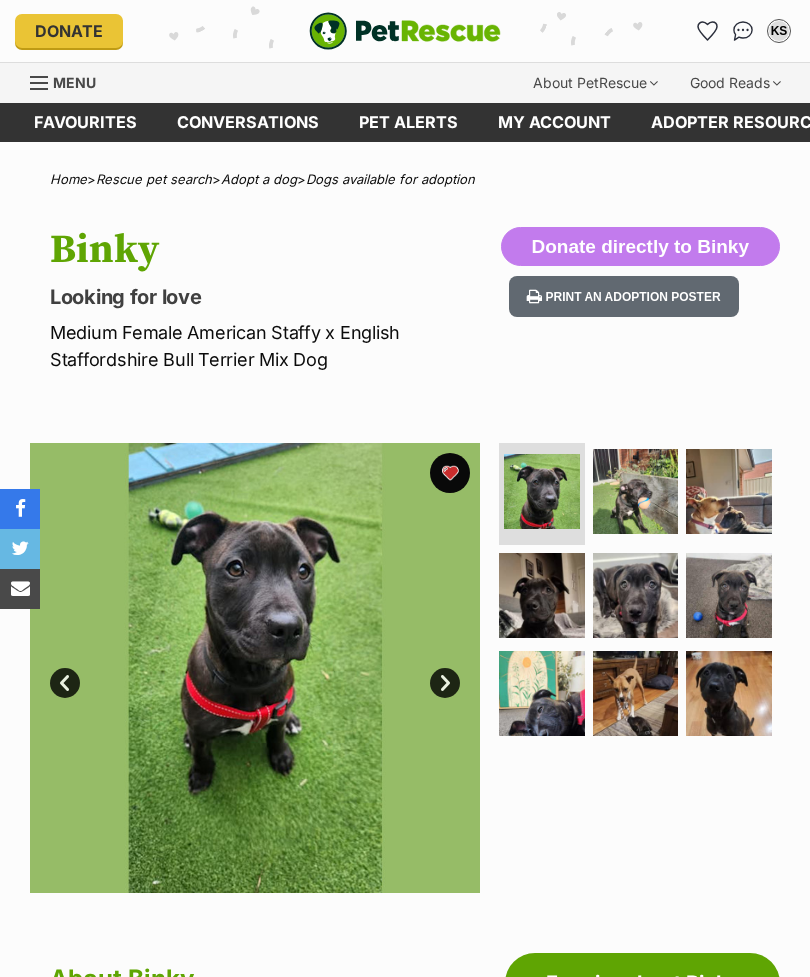 scroll, scrollTop: 0, scrollLeft: 0, axis: both 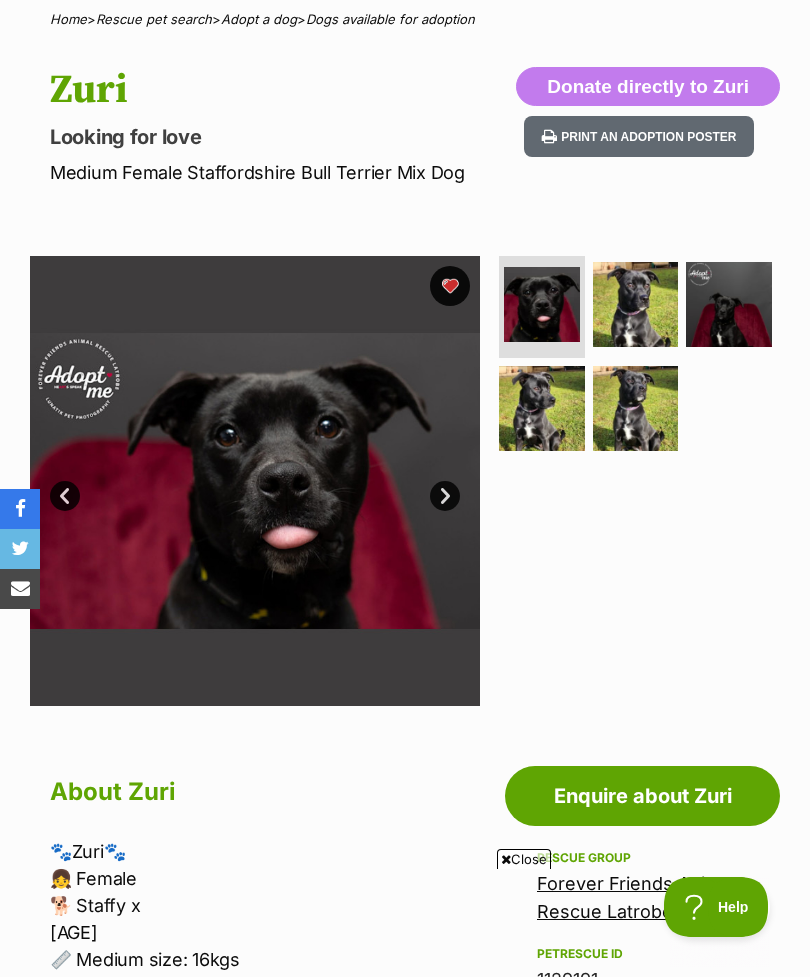 click at bounding box center [636, 305] 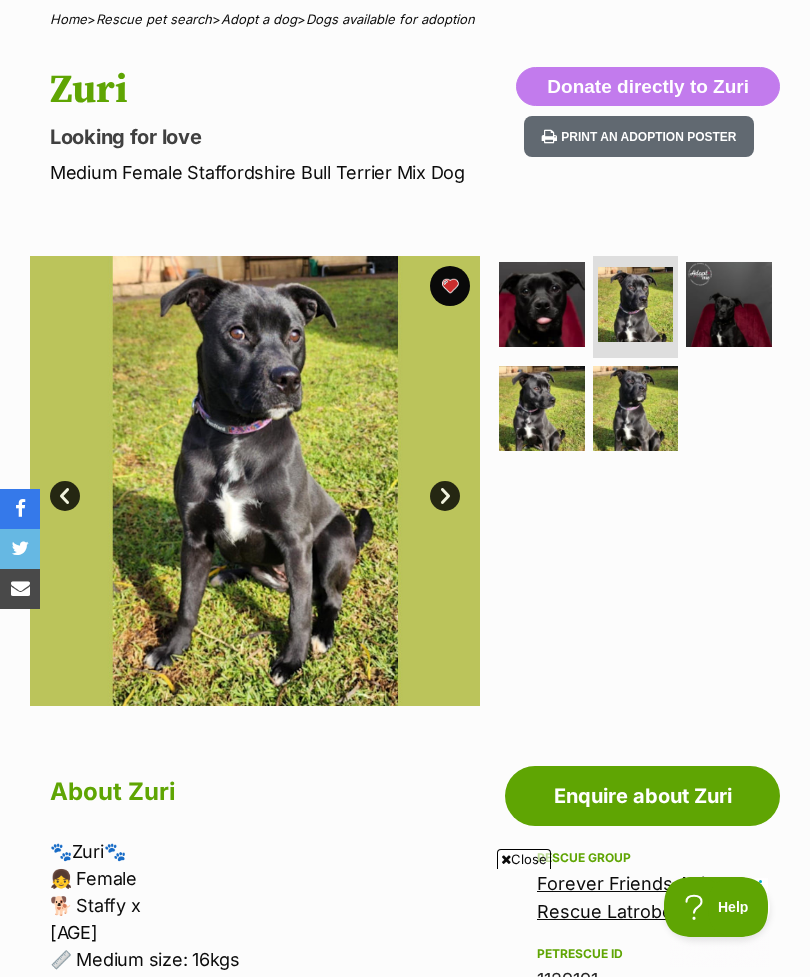 scroll, scrollTop: 0, scrollLeft: 0, axis: both 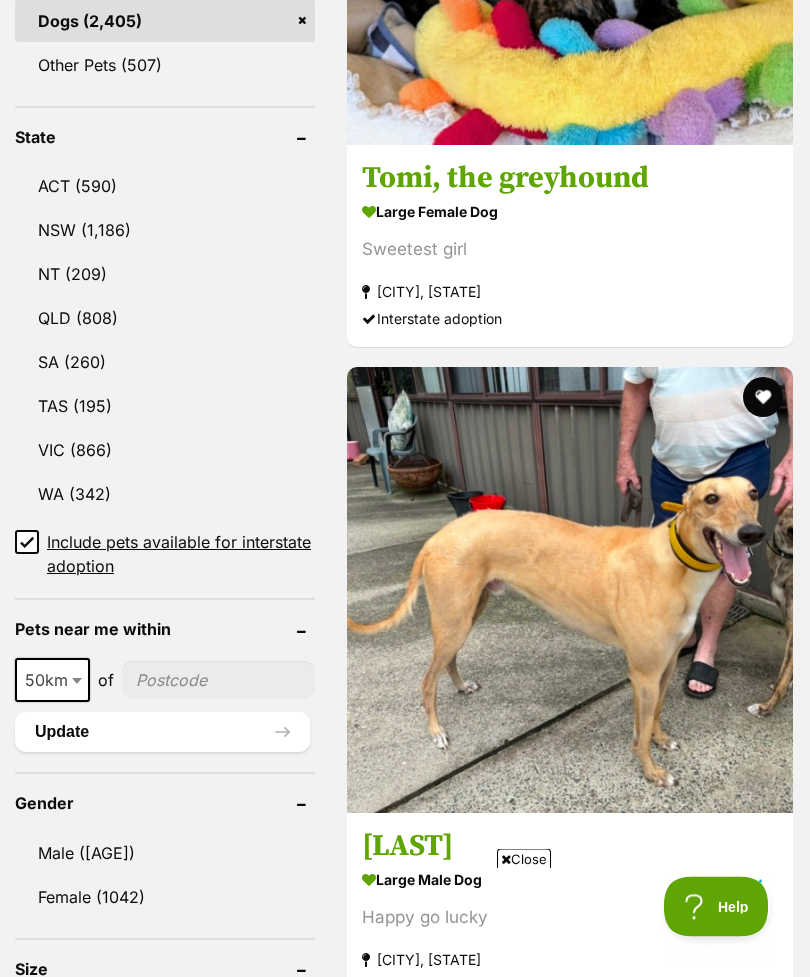 click on "Include pets available for interstate adoption" at bounding box center (27, 543) 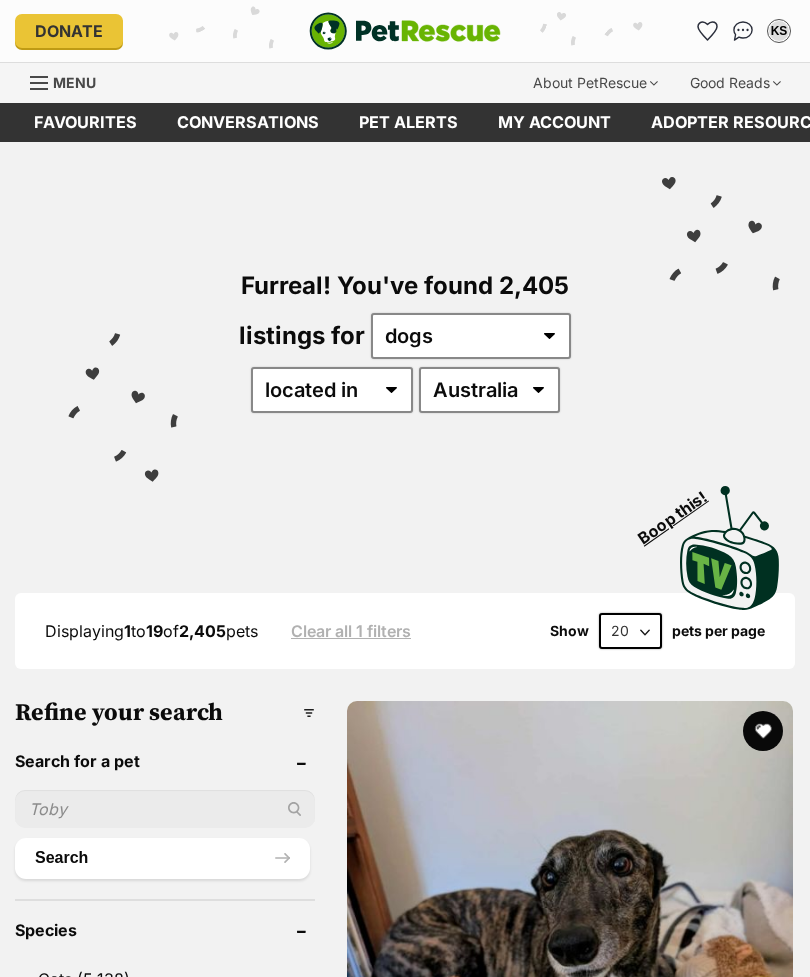scroll, scrollTop: 0, scrollLeft: 0, axis: both 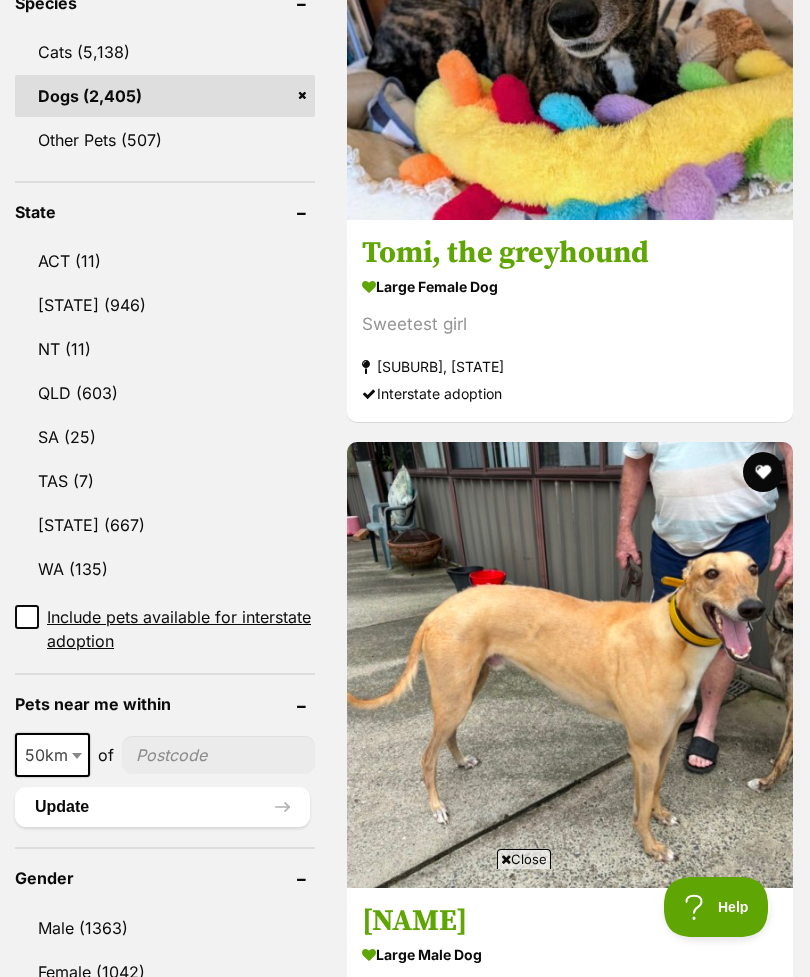click on "[STATE] (667)" at bounding box center [165, 525] 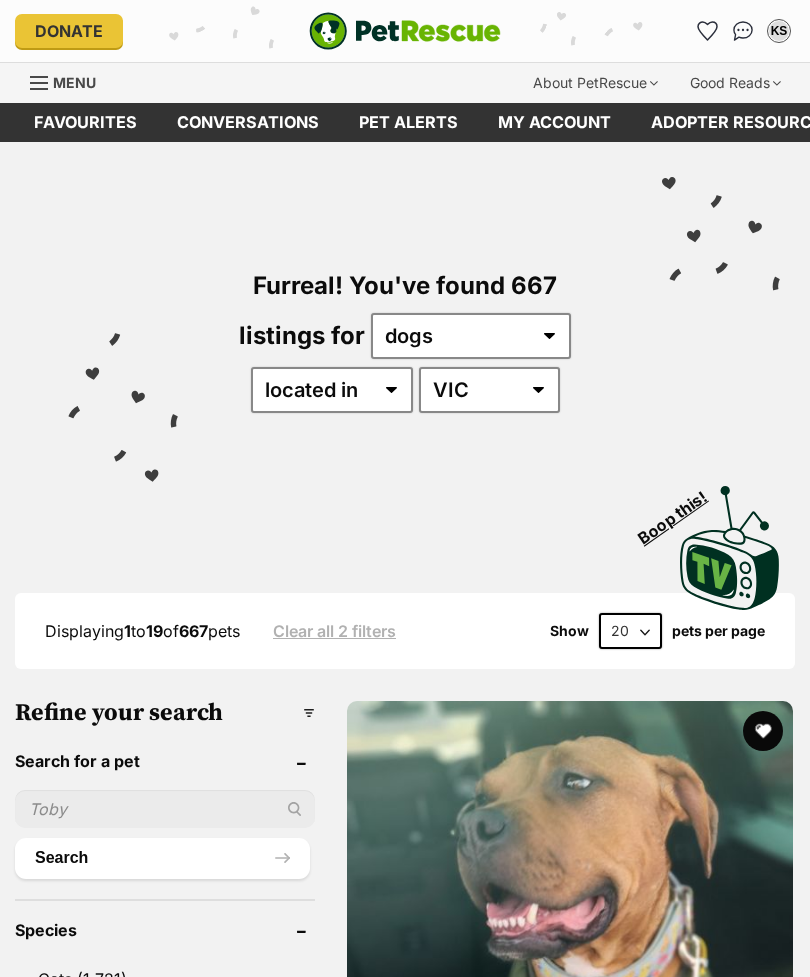 scroll, scrollTop: 0, scrollLeft: 0, axis: both 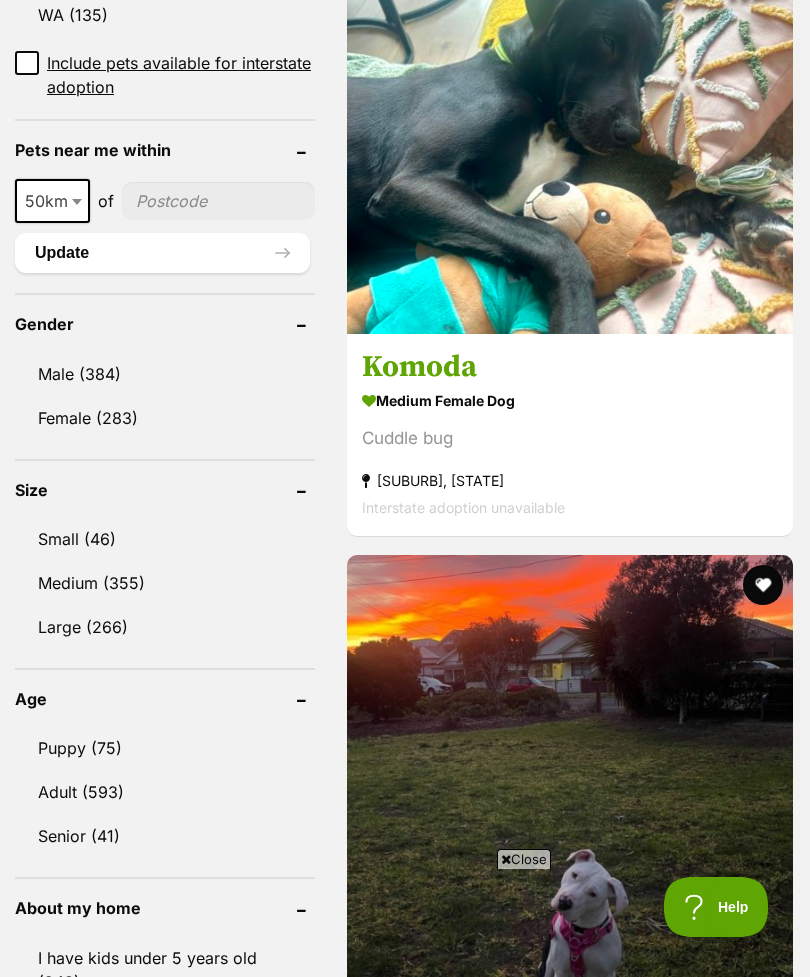 click on "Medium (355)" at bounding box center (165, 583) 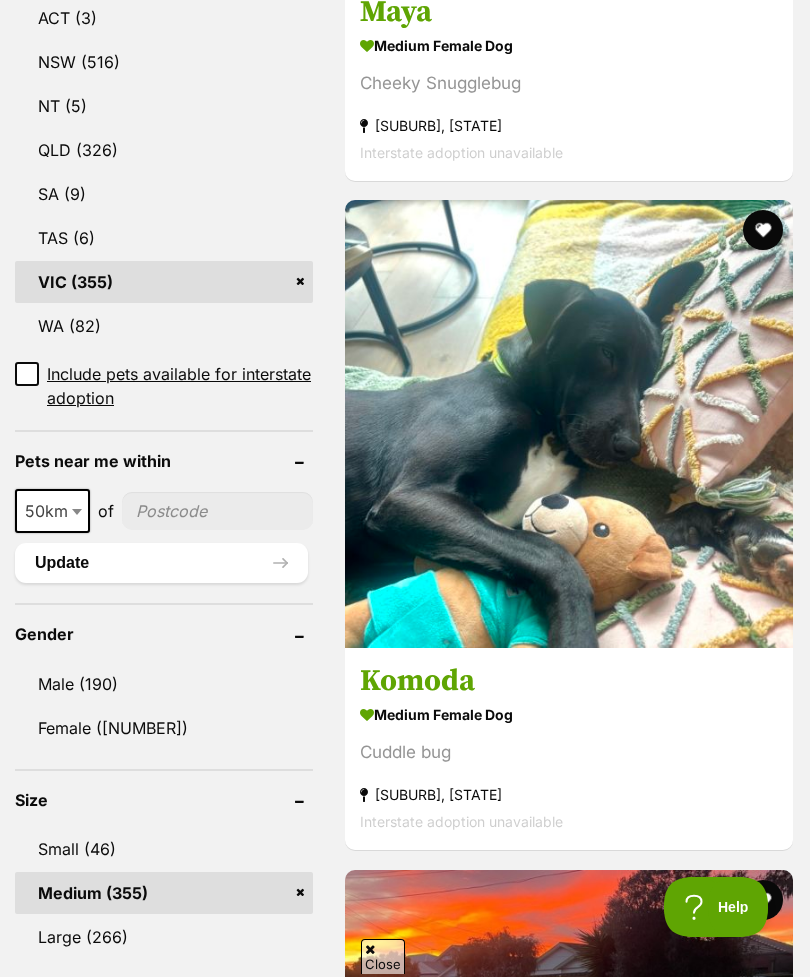 scroll, scrollTop: 0, scrollLeft: 0, axis: both 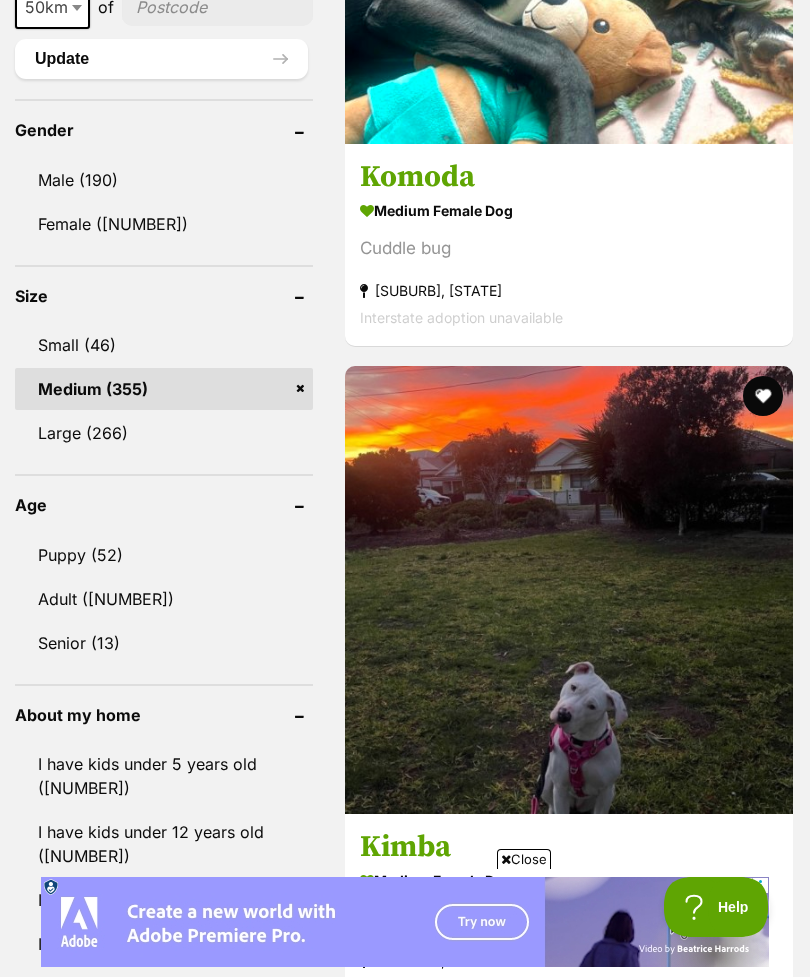 click on "Large (266)" at bounding box center (164, 433) 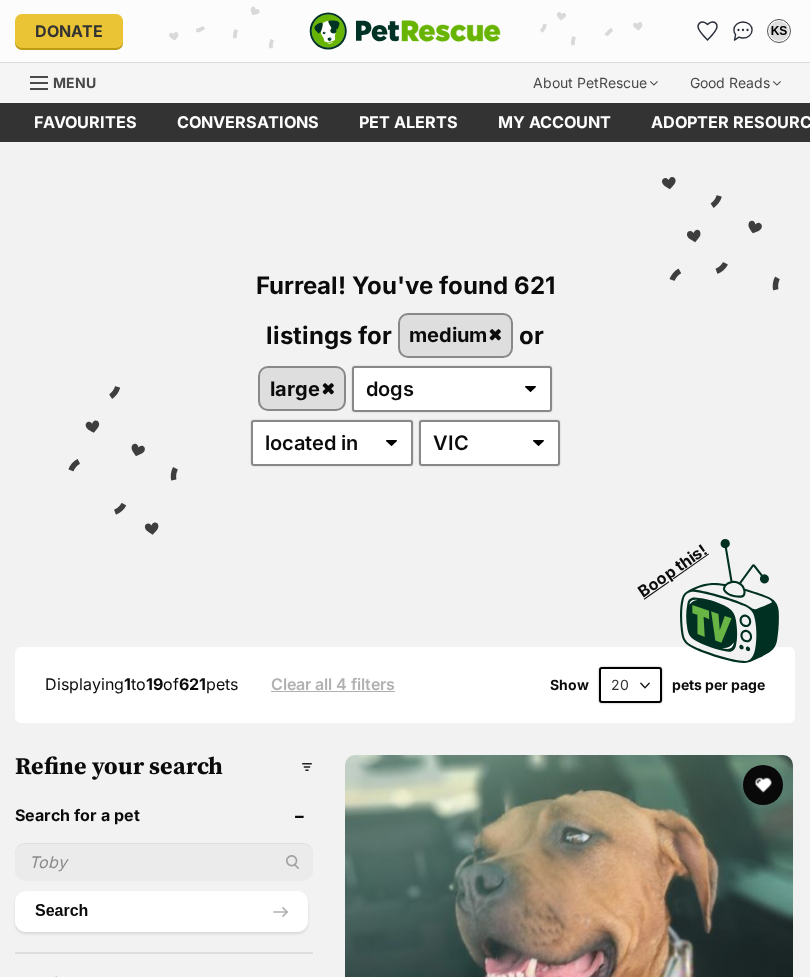 scroll, scrollTop: 0, scrollLeft: 0, axis: both 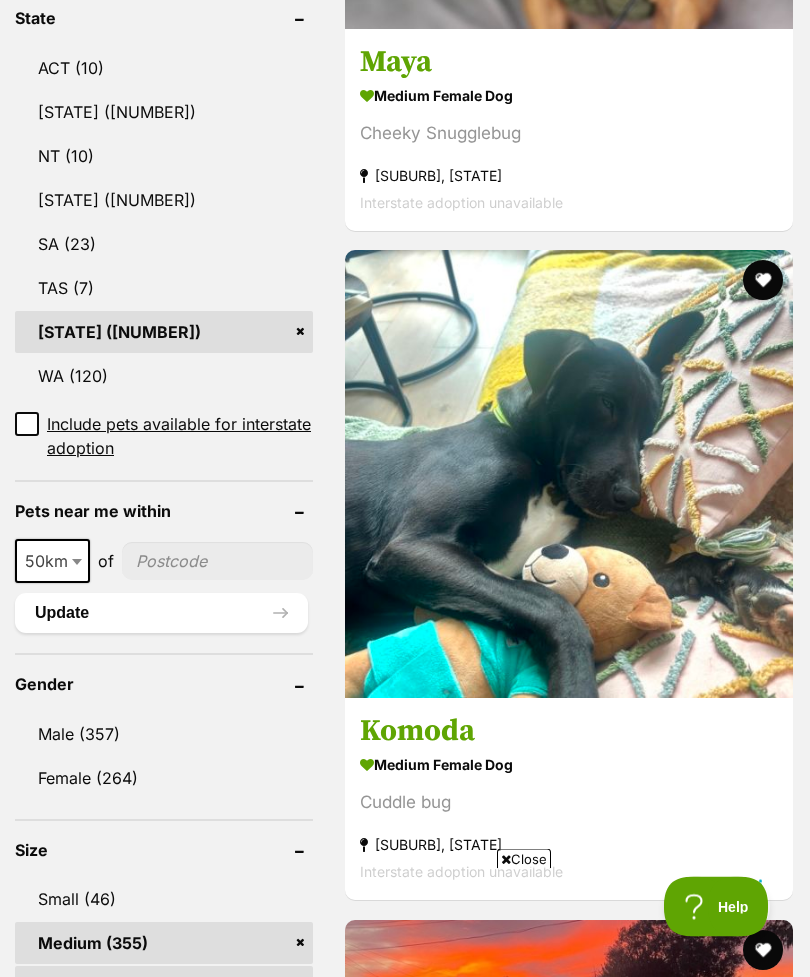 click on "Female (264)" at bounding box center (164, 779) 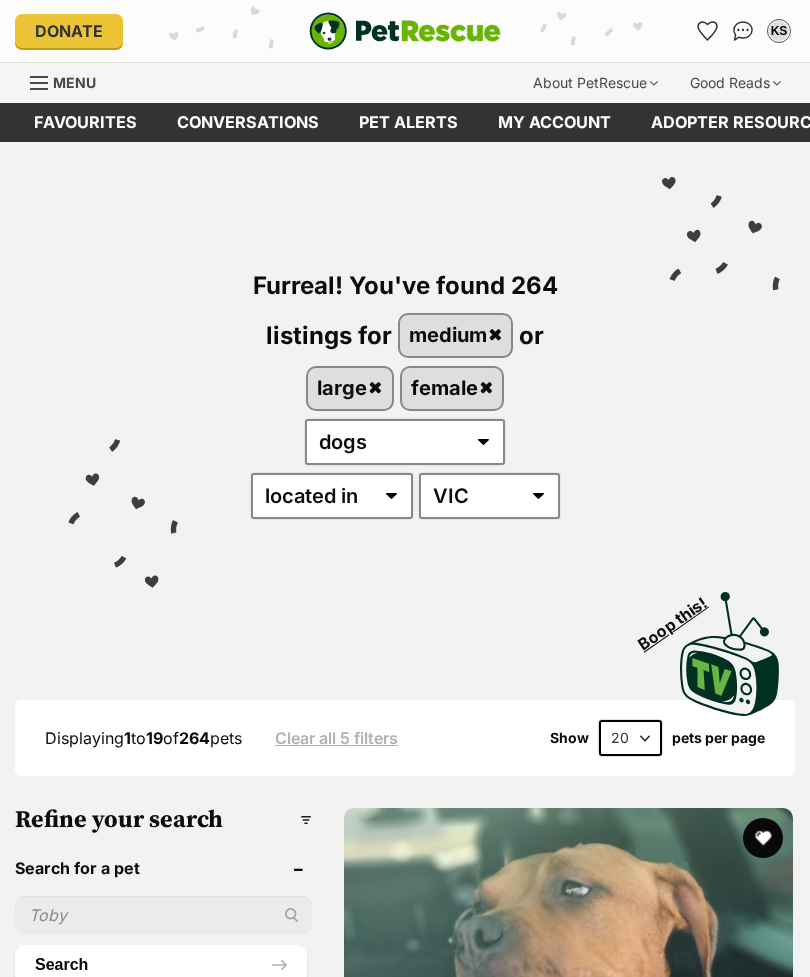 scroll, scrollTop: 0, scrollLeft: 0, axis: both 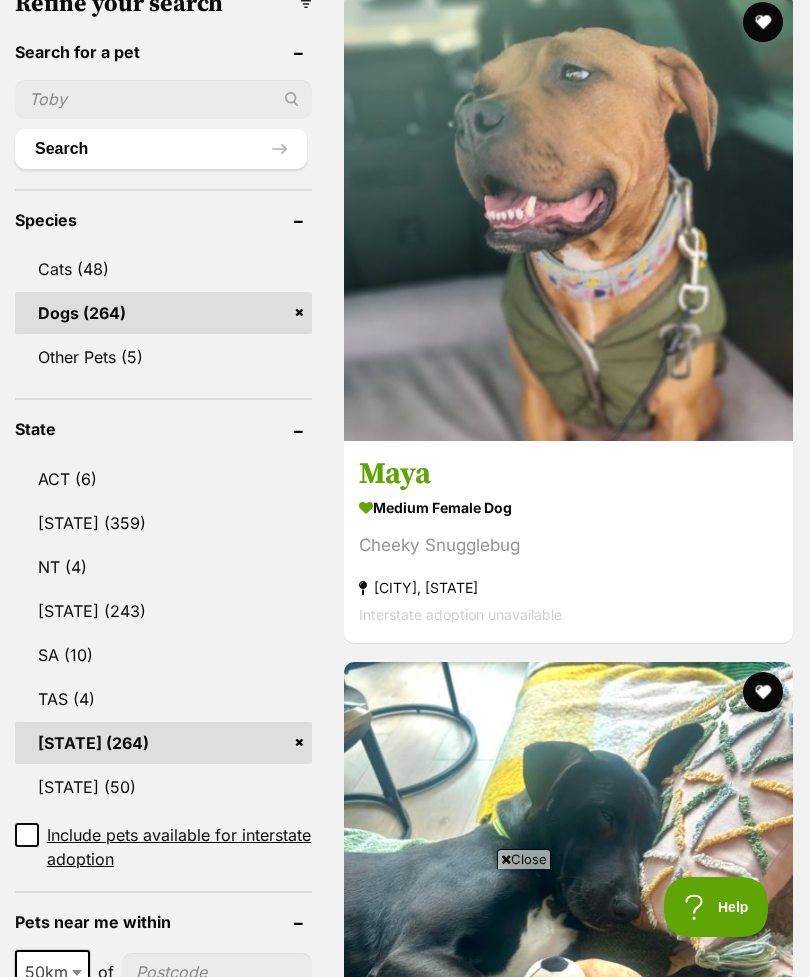 click on "Cheeky Snugglebug" at bounding box center (568, 545) 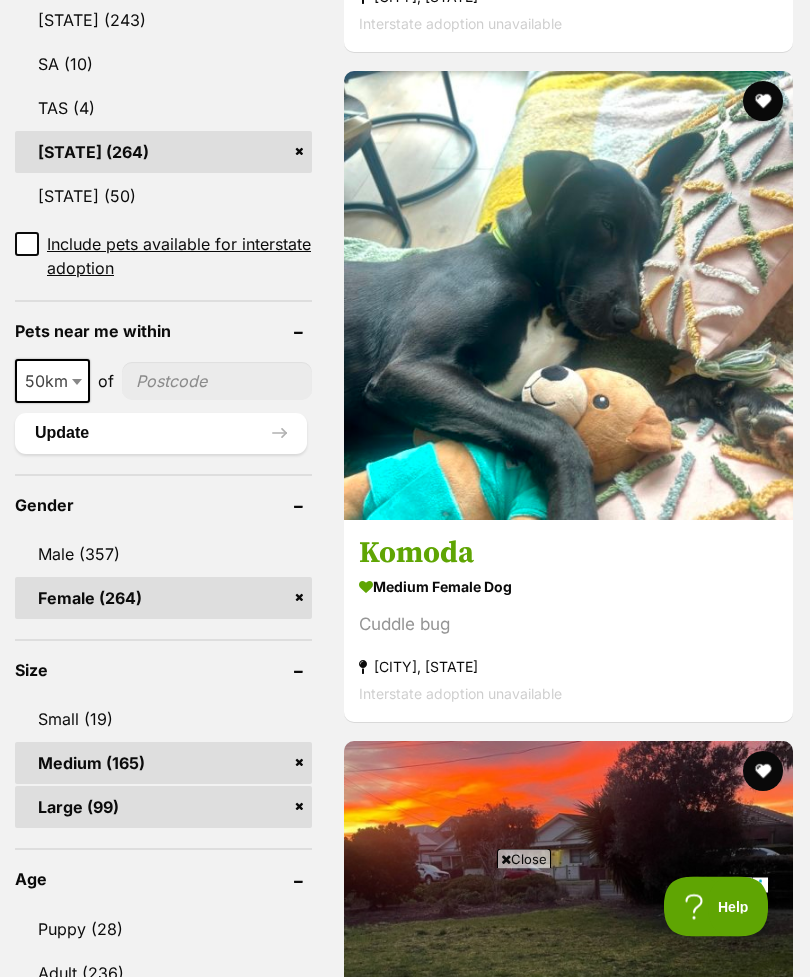 scroll, scrollTop: 1407, scrollLeft: 0, axis: vertical 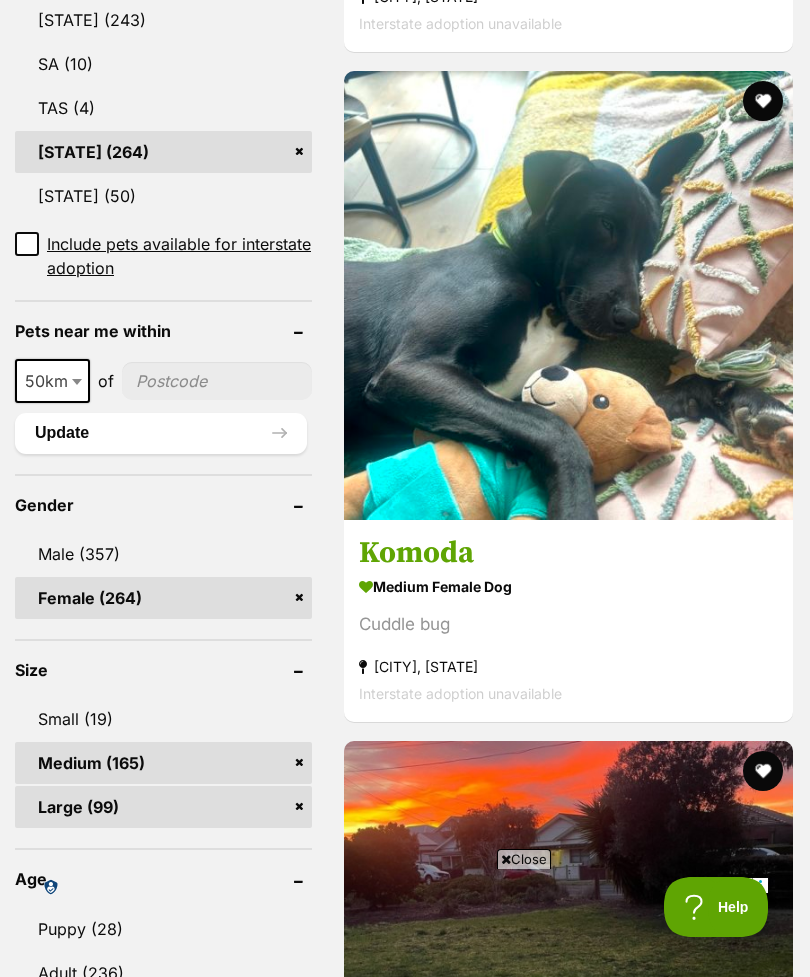 click on "Cuddle bug" at bounding box center (568, 624) 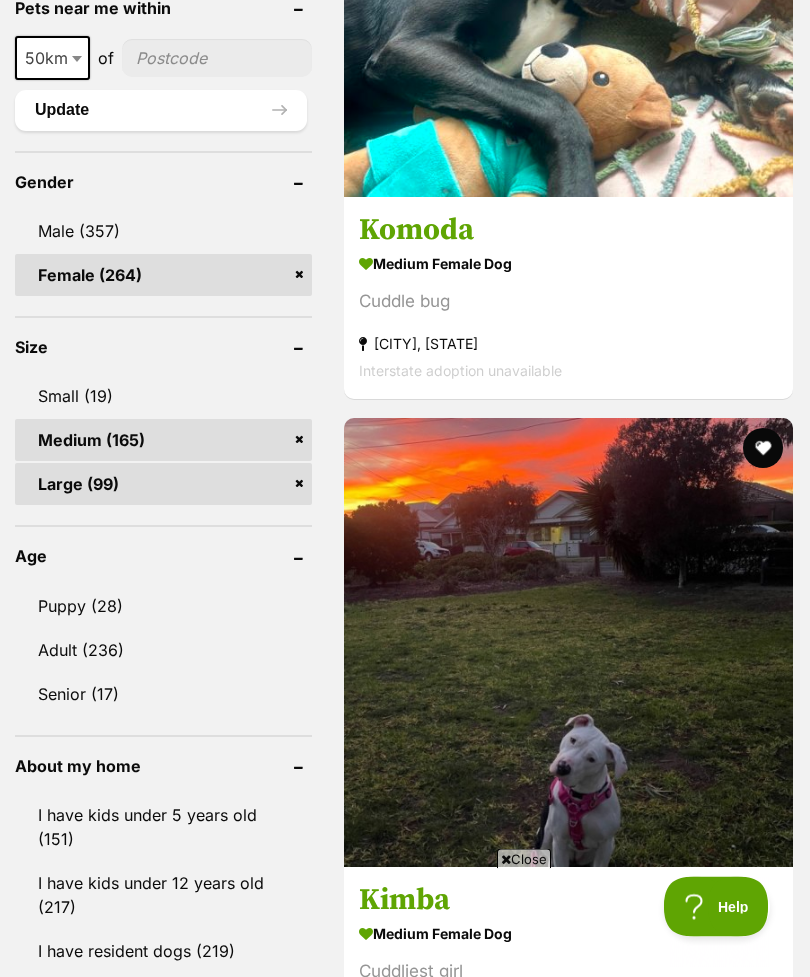 scroll, scrollTop: 1838, scrollLeft: 0, axis: vertical 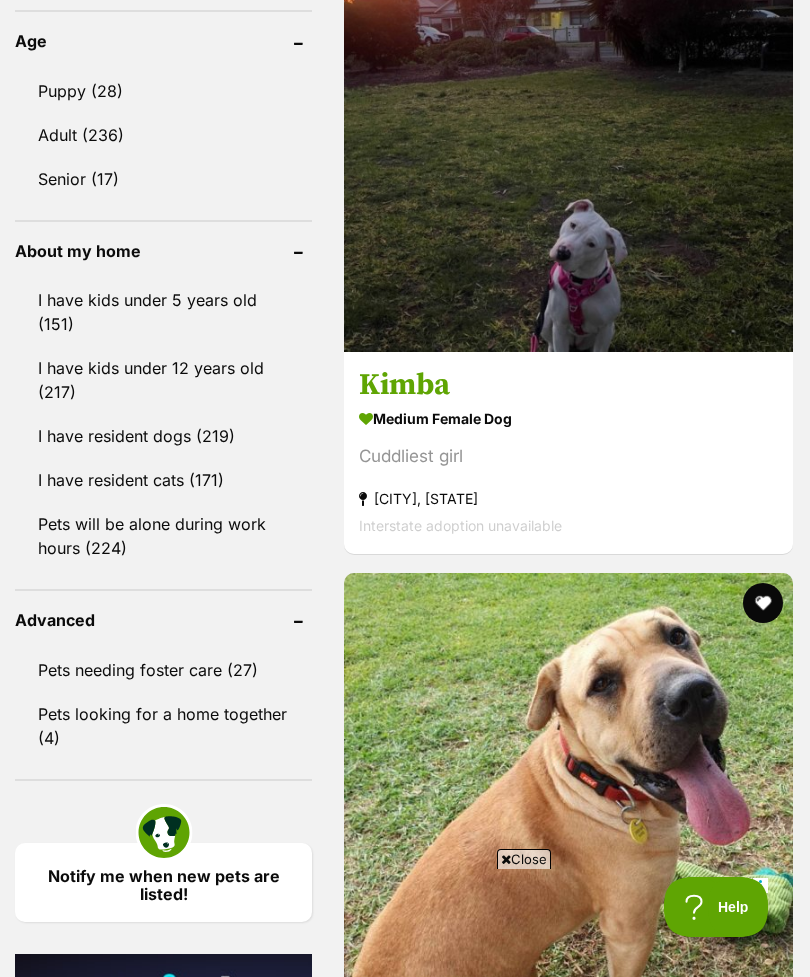 click on "Cuddliest girl" at bounding box center [568, 456] 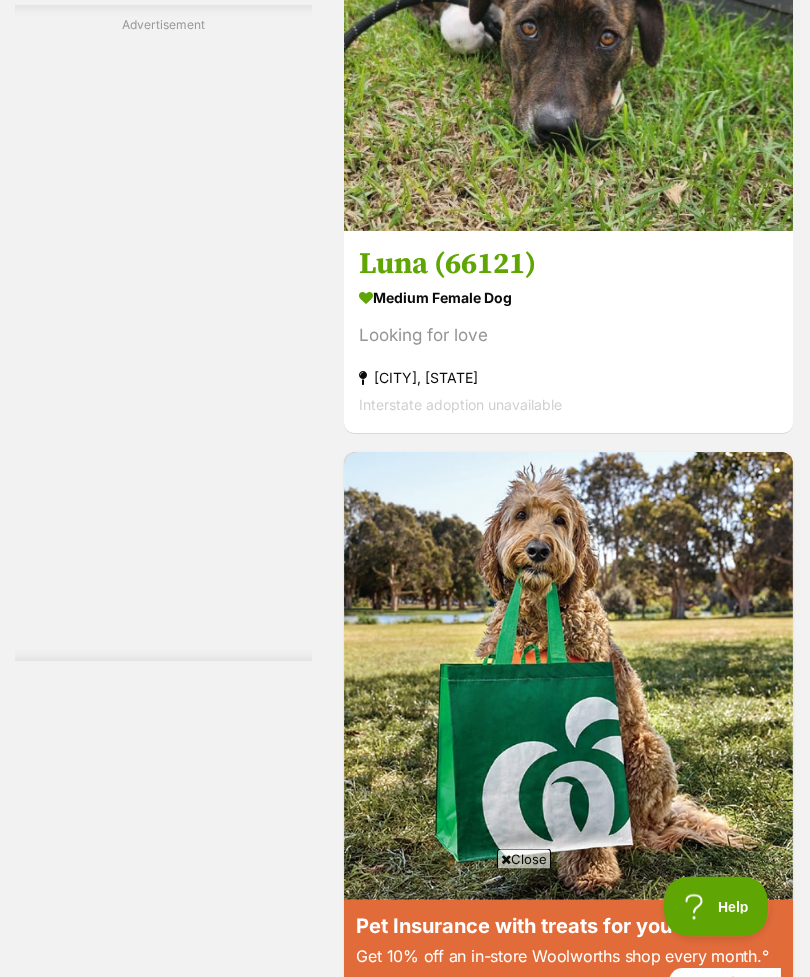scroll, scrollTop: 7457, scrollLeft: 0, axis: vertical 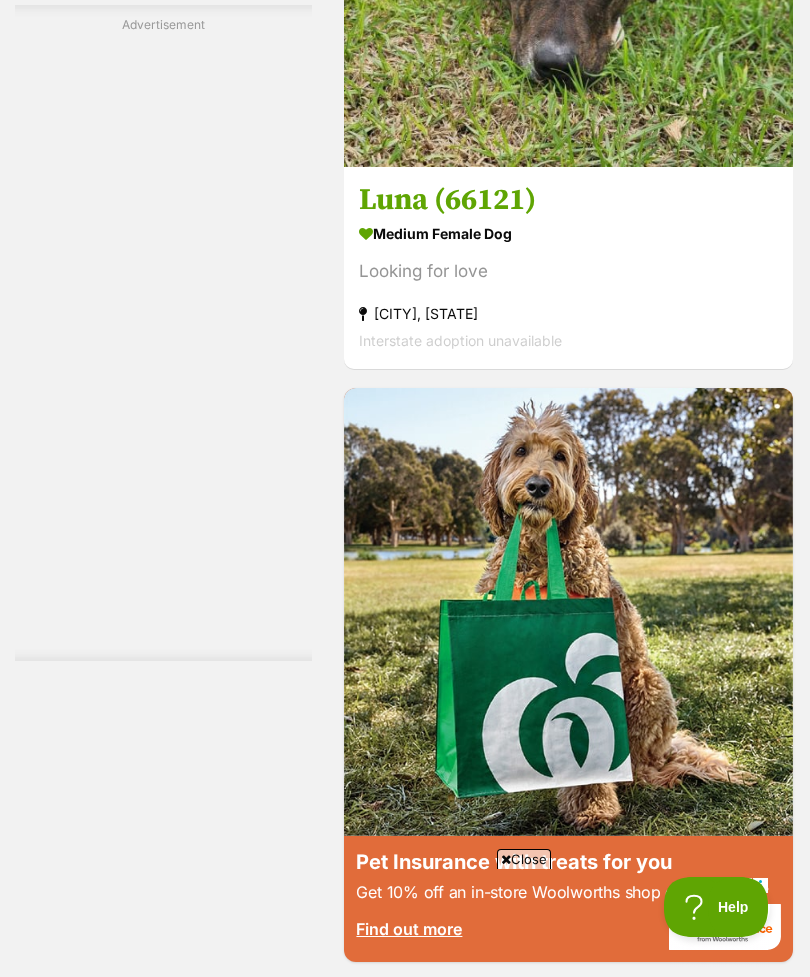 click on "Looking for love" at bounding box center [568, 271] 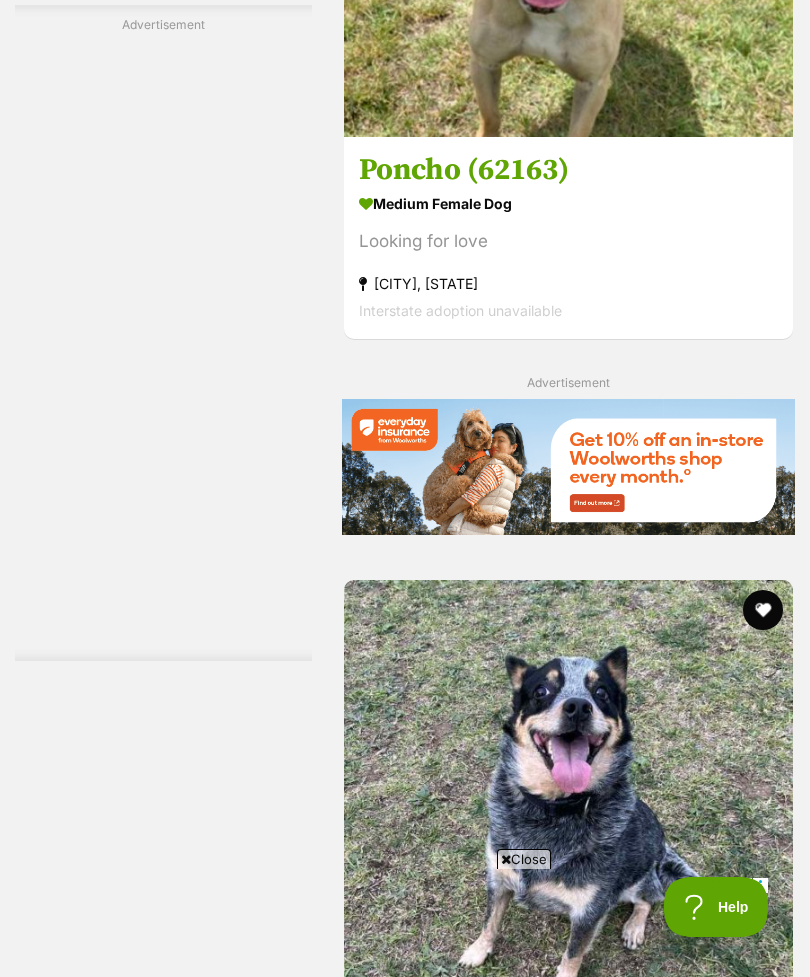 scroll, scrollTop: 9451, scrollLeft: 0, axis: vertical 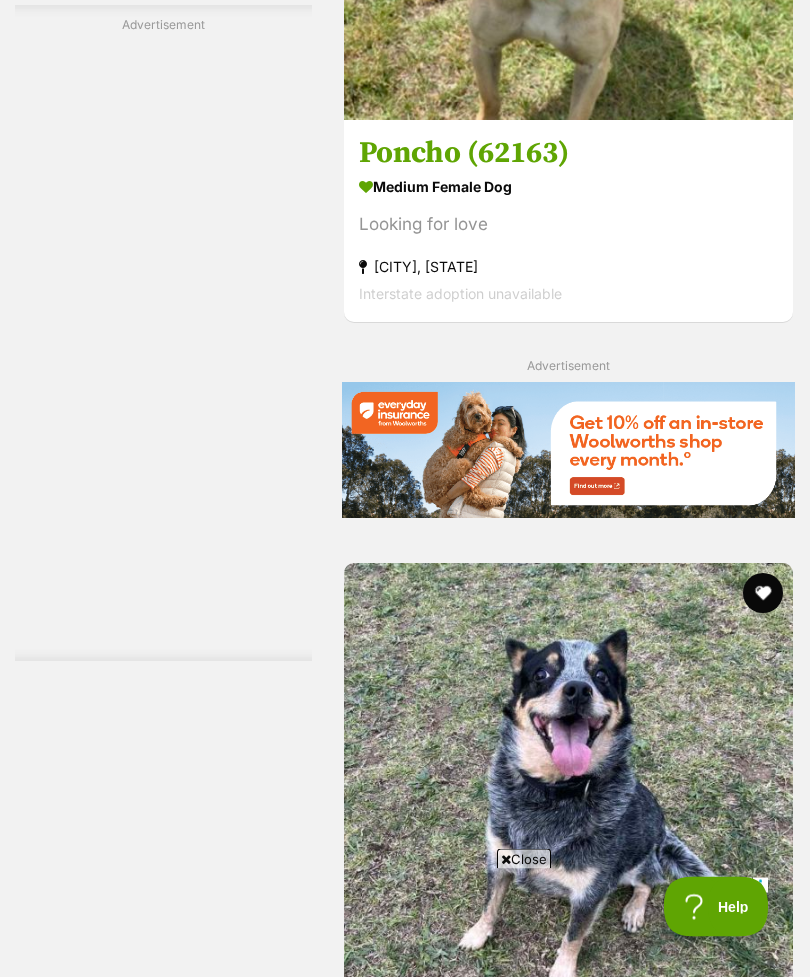 click on "Looking for love" at bounding box center (568, 225) 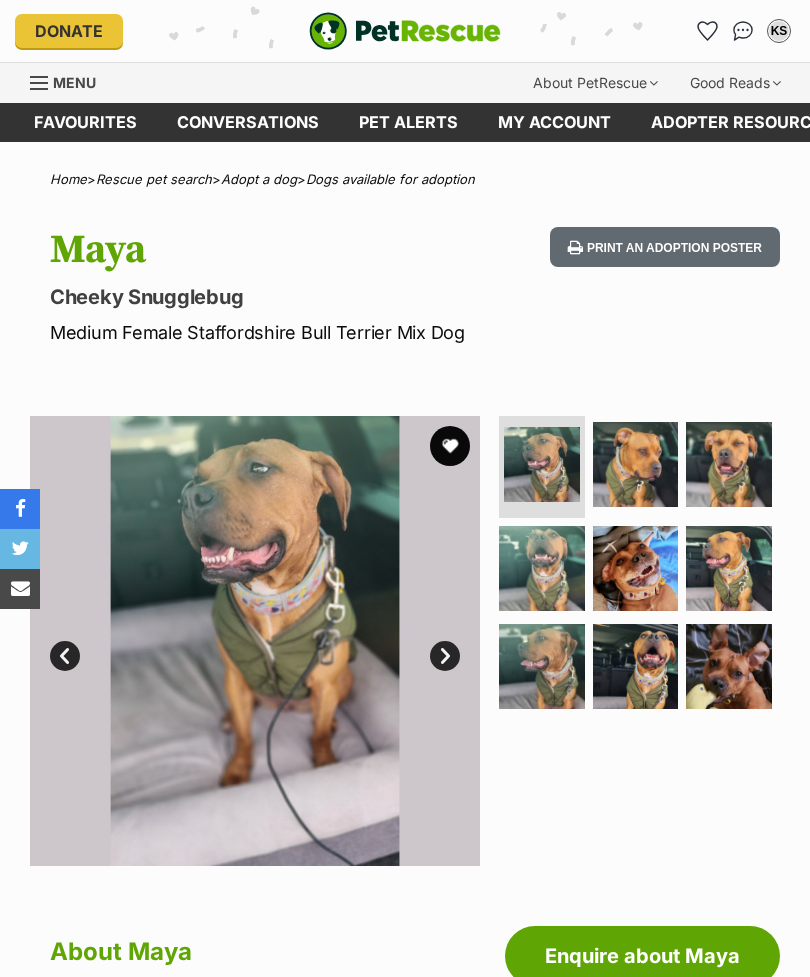 scroll, scrollTop: 0, scrollLeft: 0, axis: both 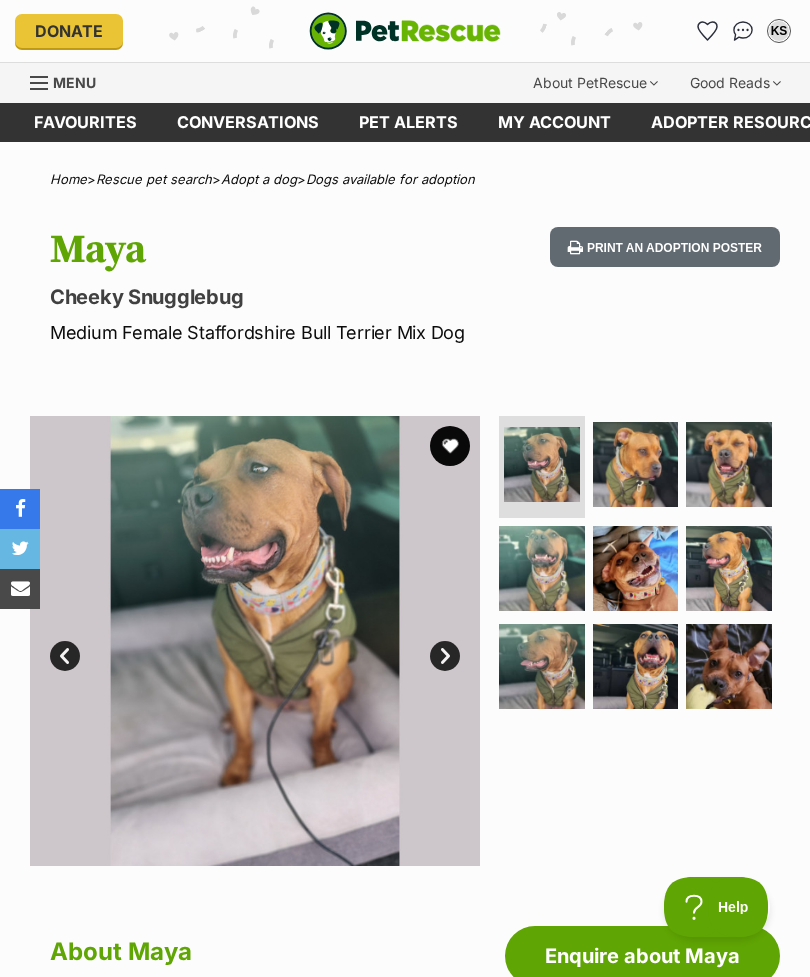 click at bounding box center (636, 465) 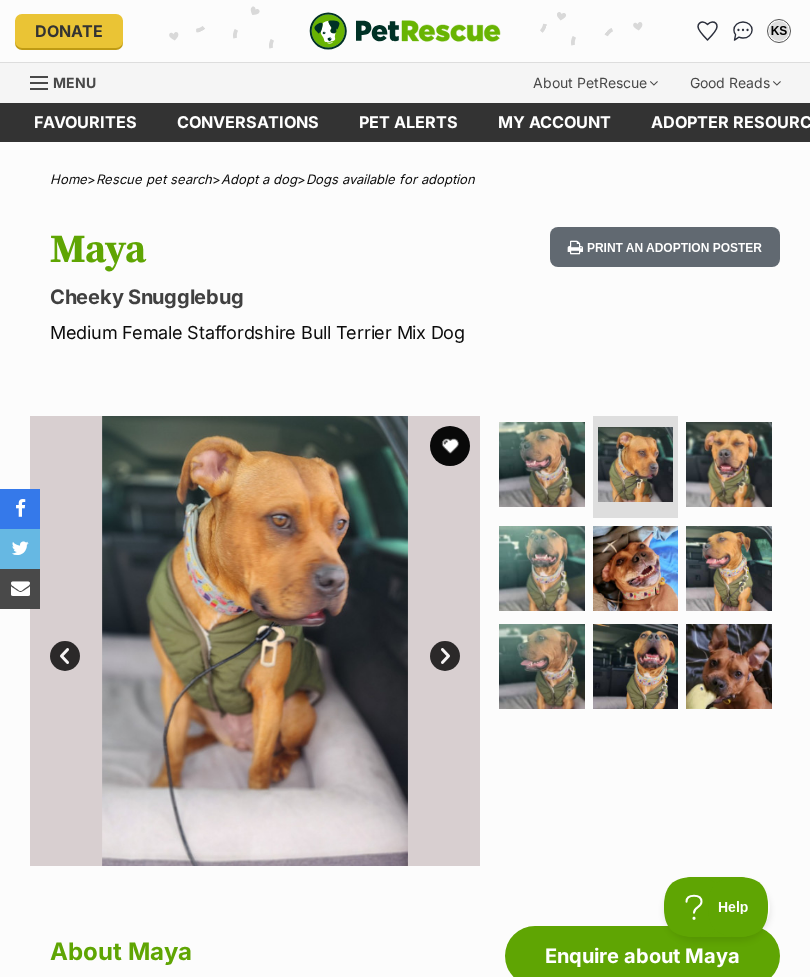 scroll, scrollTop: 0, scrollLeft: 0, axis: both 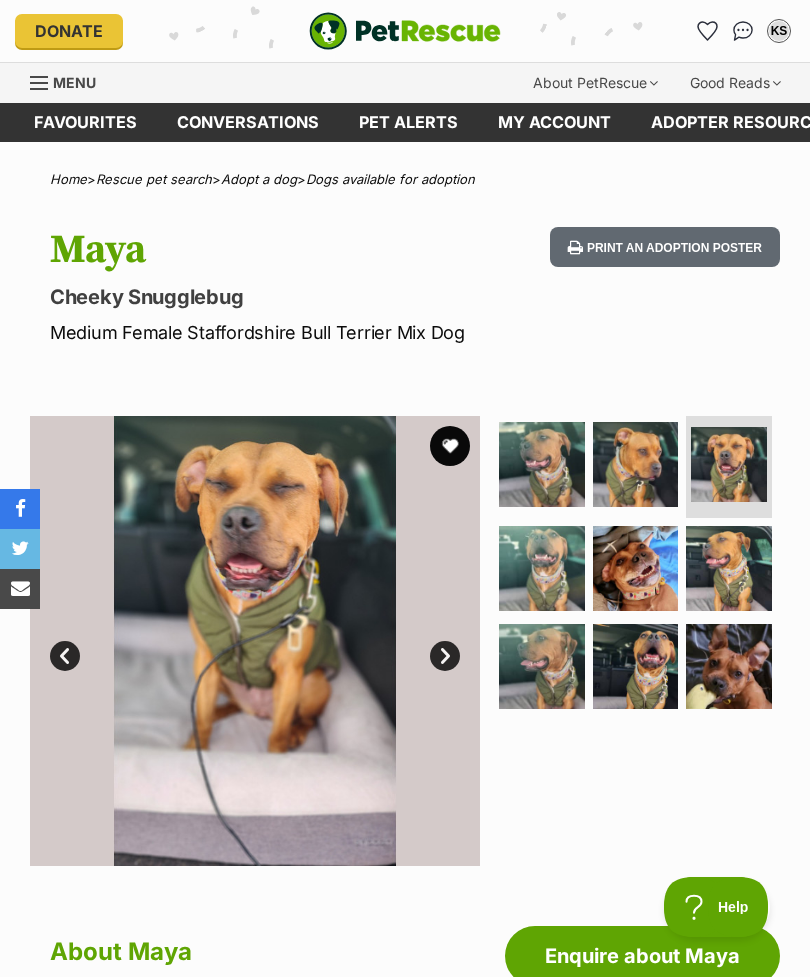 click at bounding box center [542, 569] 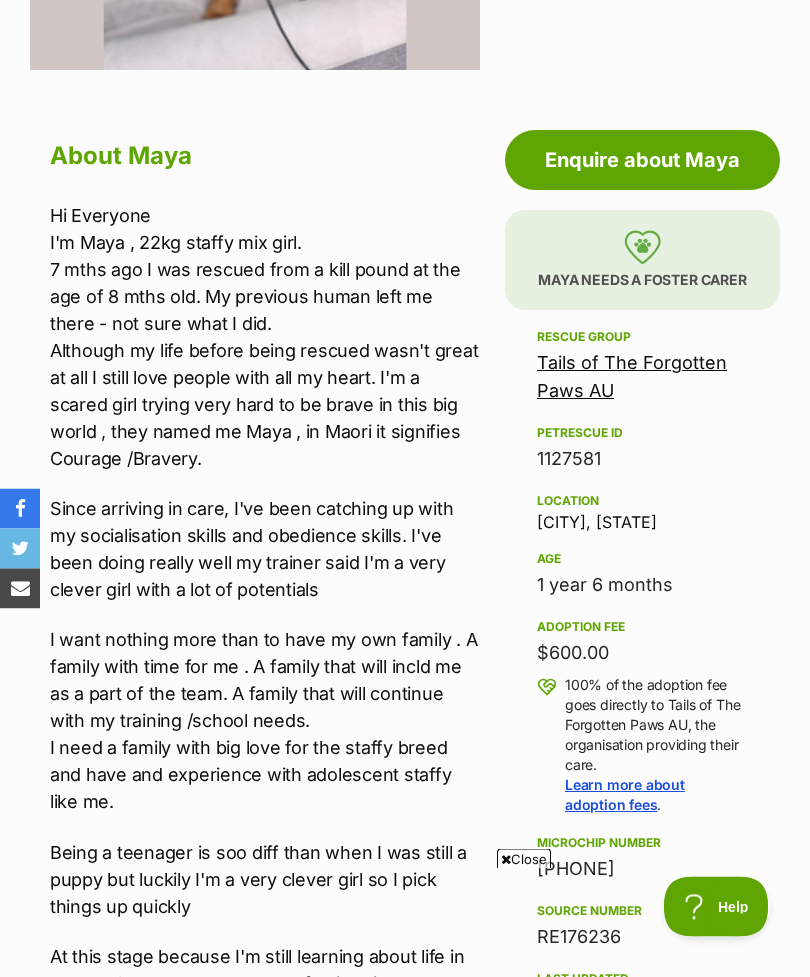 scroll, scrollTop: 785, scrollLeft: 0, axis: vertical 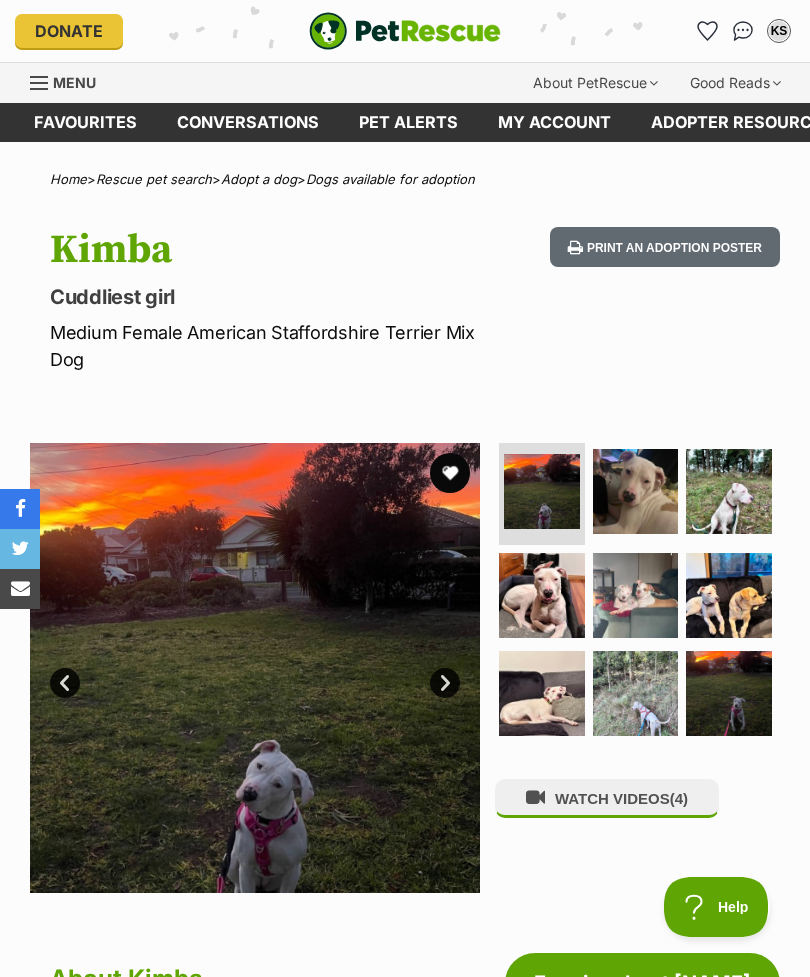 click at bounding box center [636, 492] 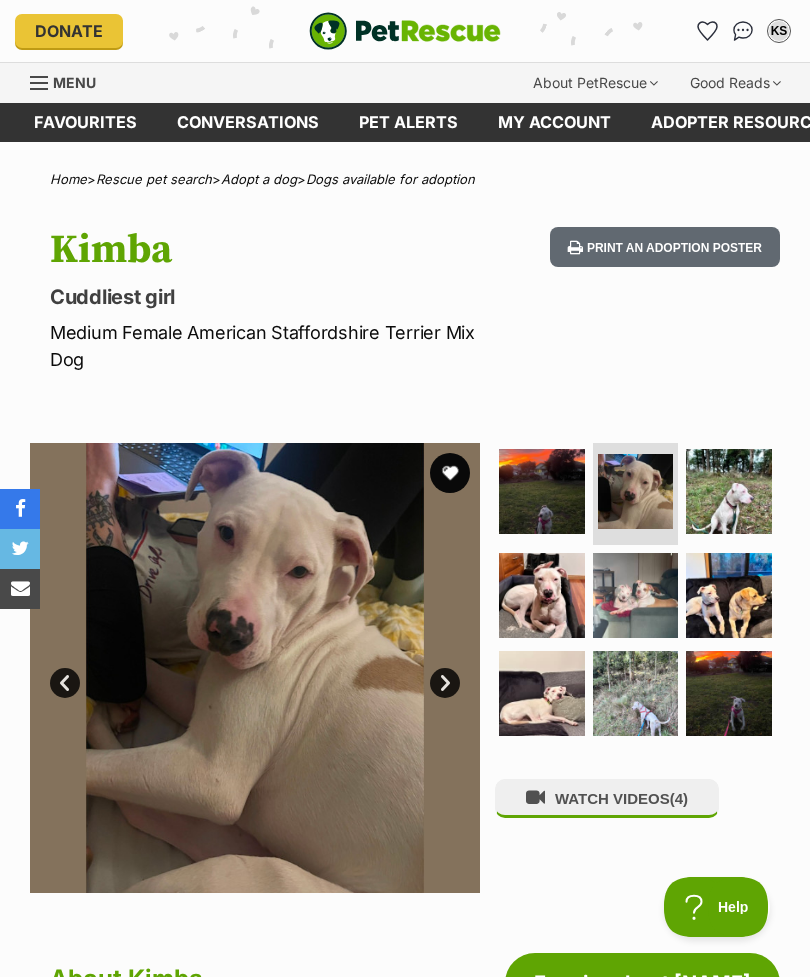 scroll, scrollTop: 0, scrollLeft: 0, axis: both 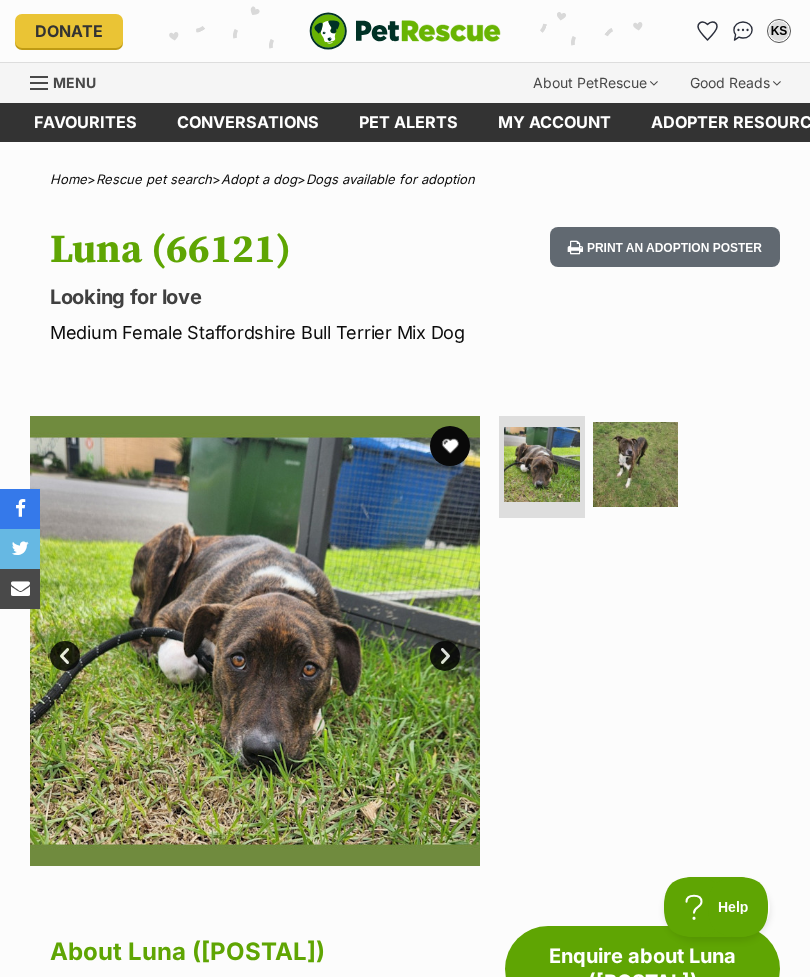 click at bounding box center (636, 465) 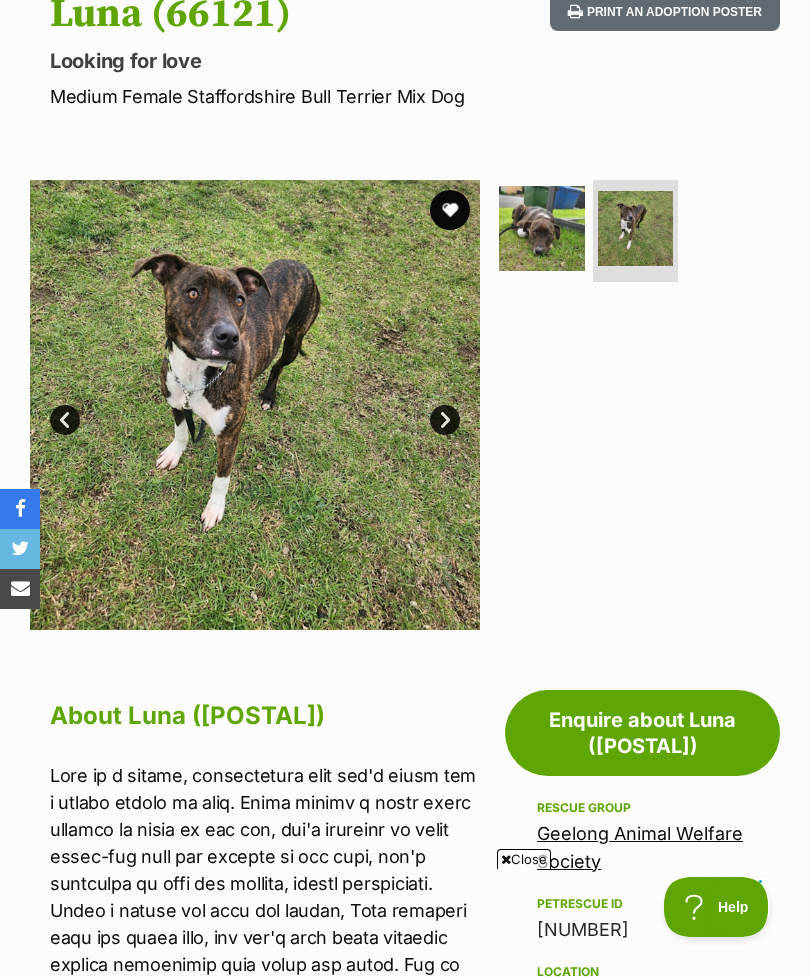 scroll, scrollTop: 213, scrollLeft: 0, axis: vertical 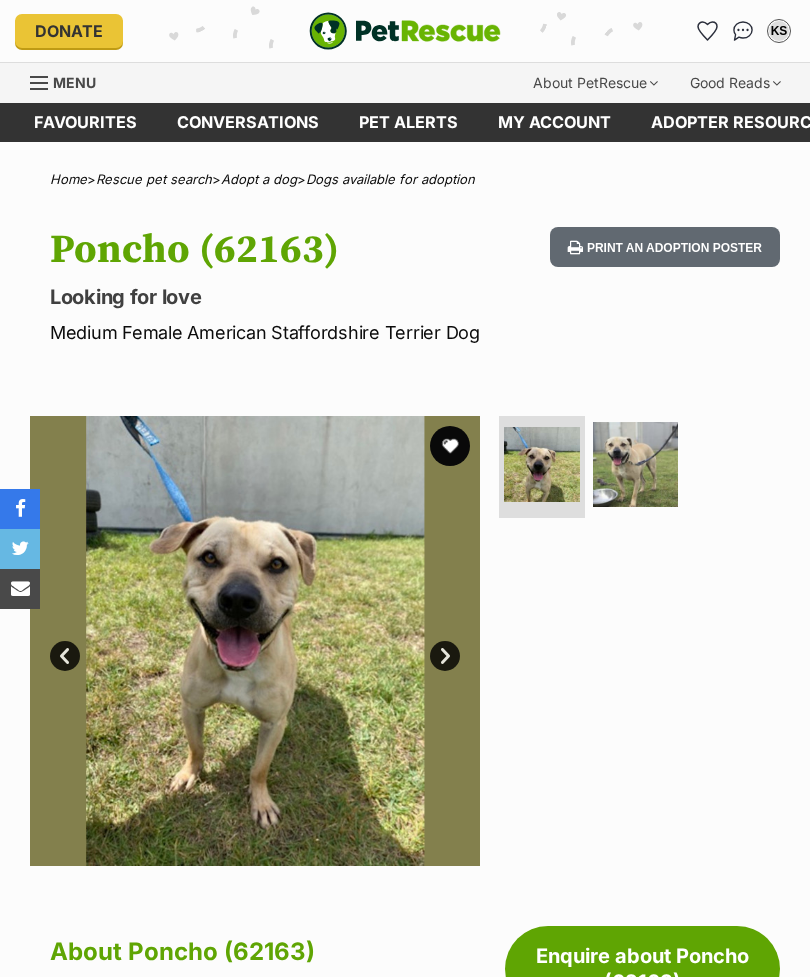 click at bounding box center (636, 465) 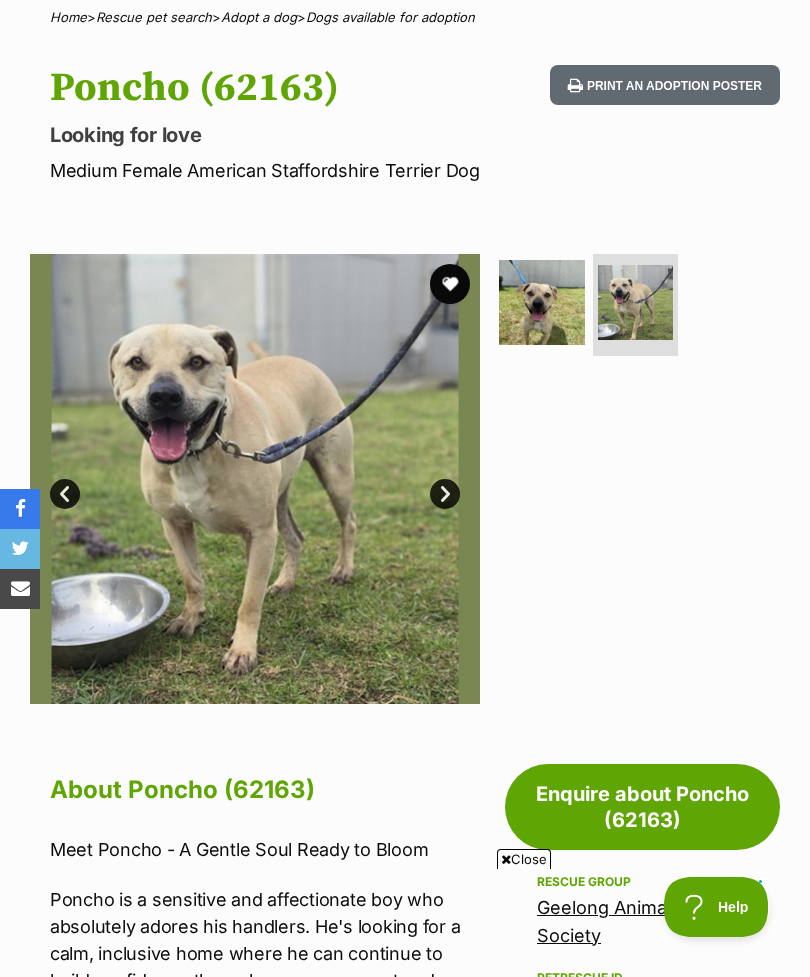 scroll, scrollTop: 86, scrollLeft: 0, axis: vertical 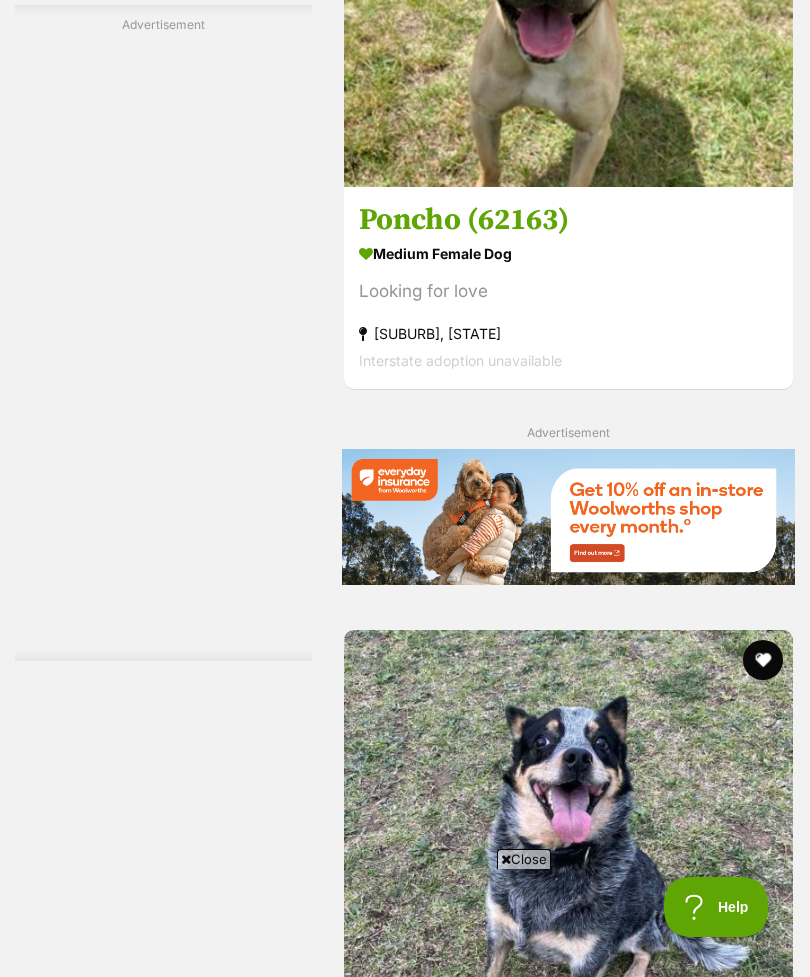 click on "Playful & Affectionate ❤" at bounding box center (568, 3193) 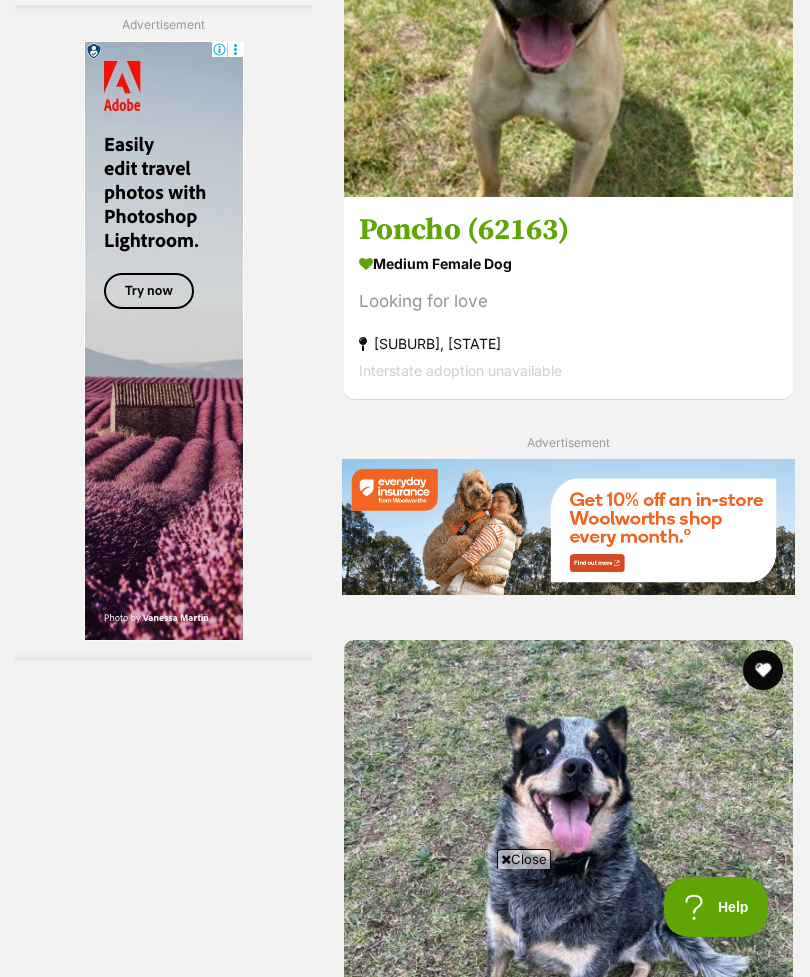 scroll, scrollTop: 0, scrollLeft: 0, axis: both 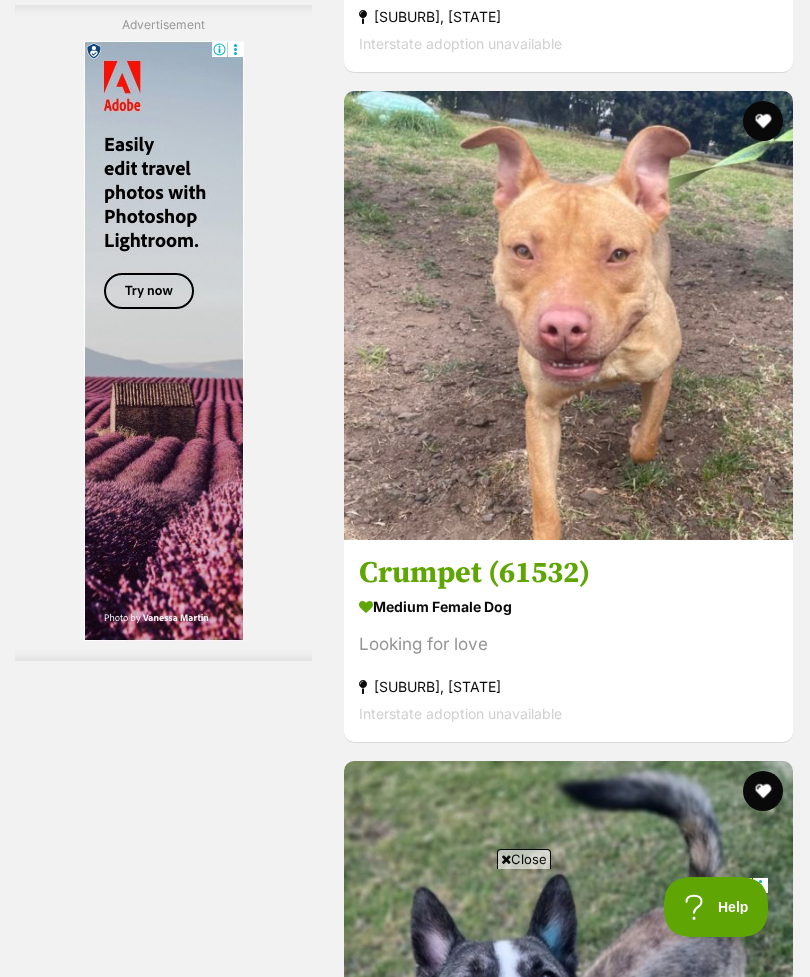 click on "Gentle and Loving." at bounding box center (568, 3324) 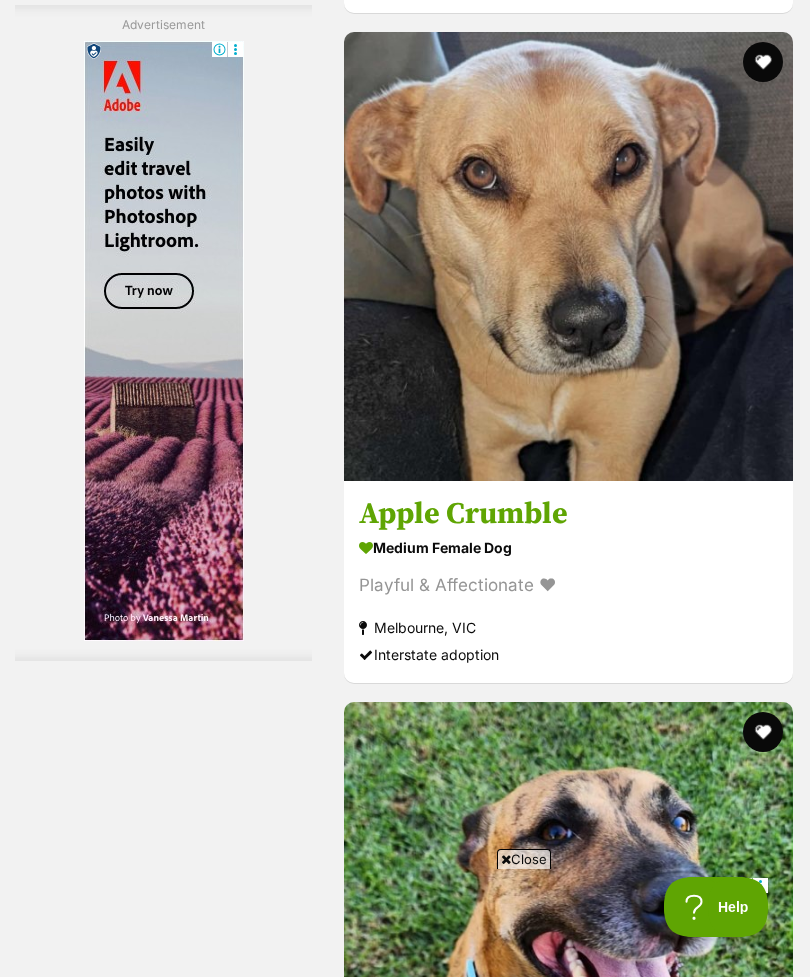 scroll, scrollTop: 11998, scrollLeft: 0, axis: vertical 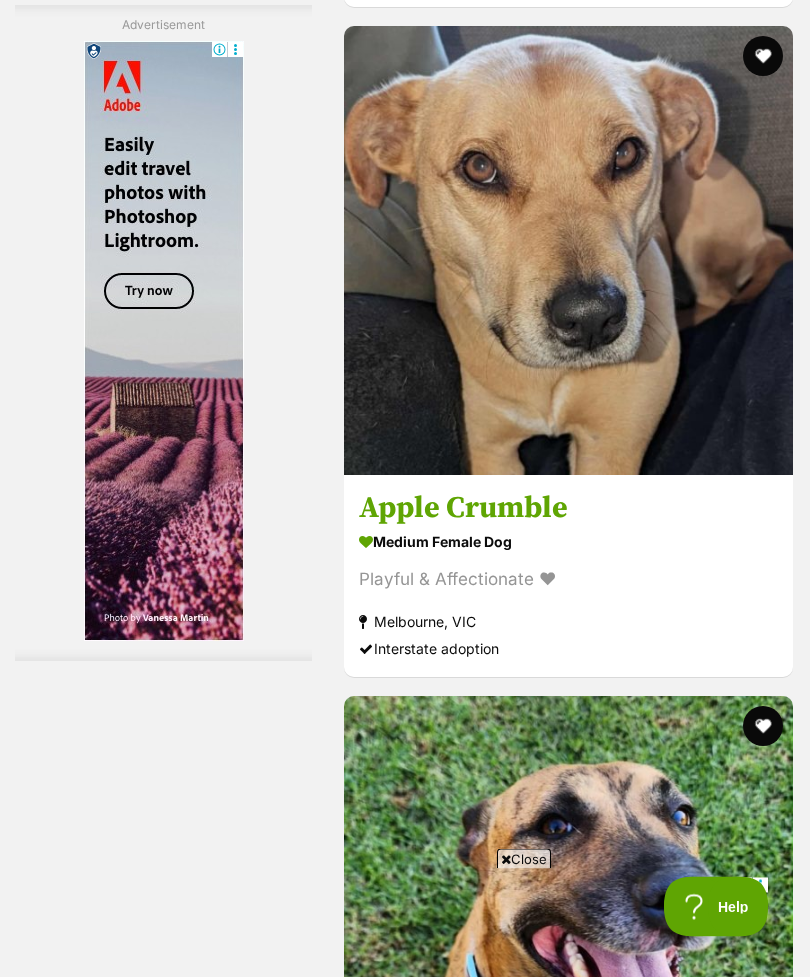 click on "large female Dog" at bounding box center (568, 3253) 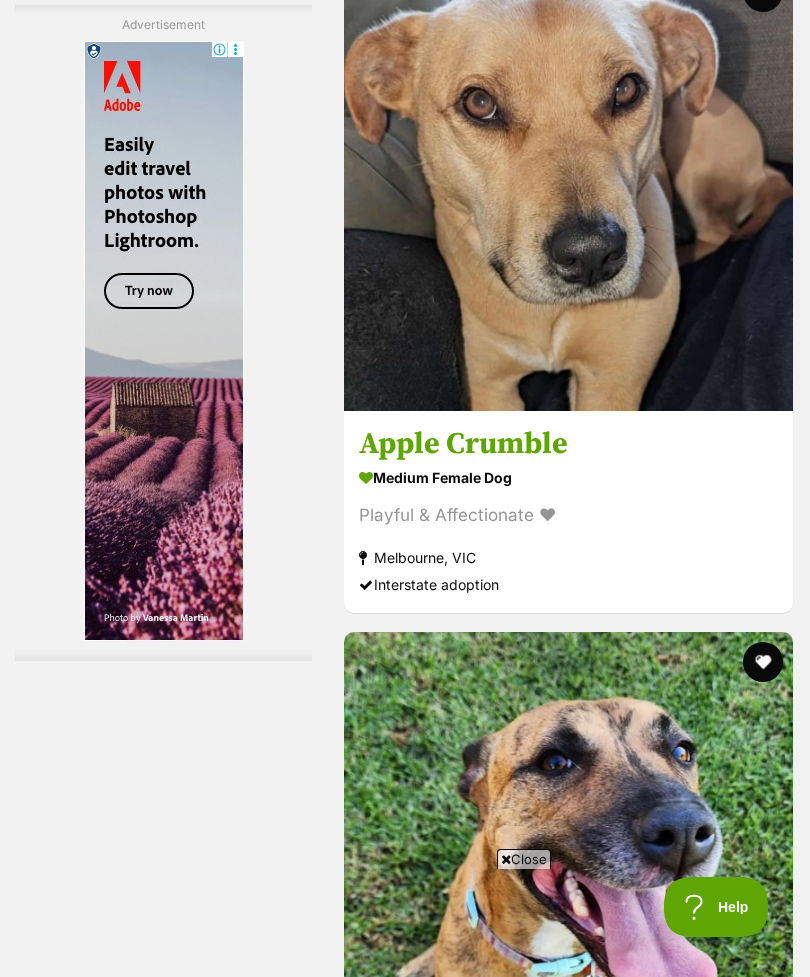 scroll, scrollTop: 0, scrollLeft: 0, axis: both 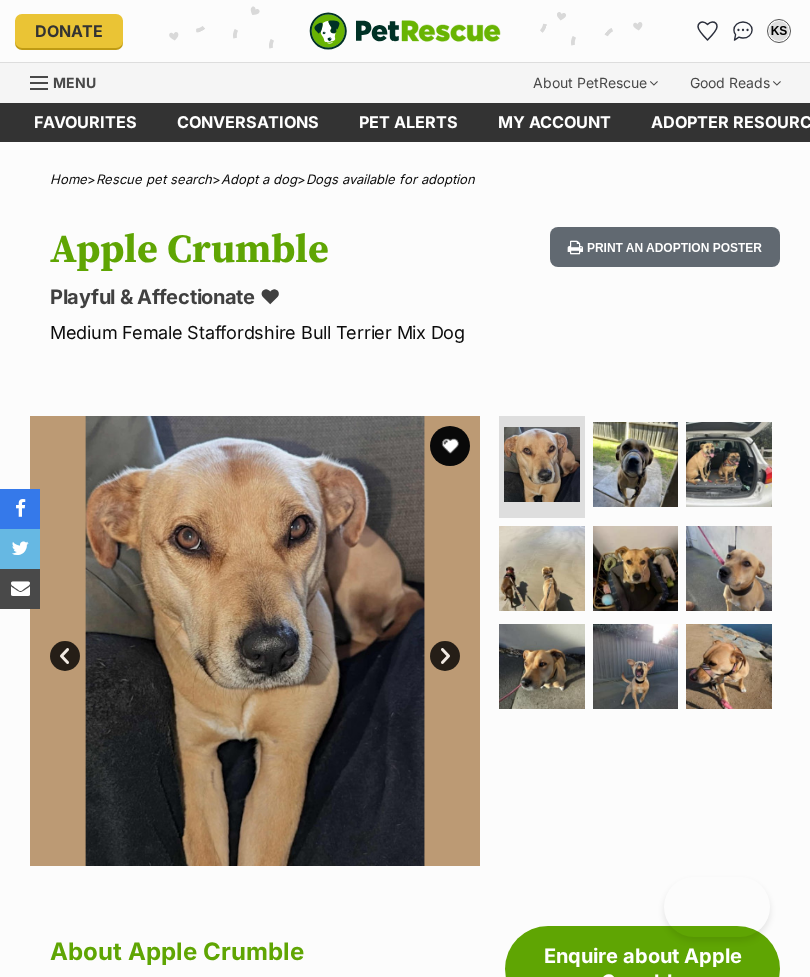 click at bounding box center [636, 465] 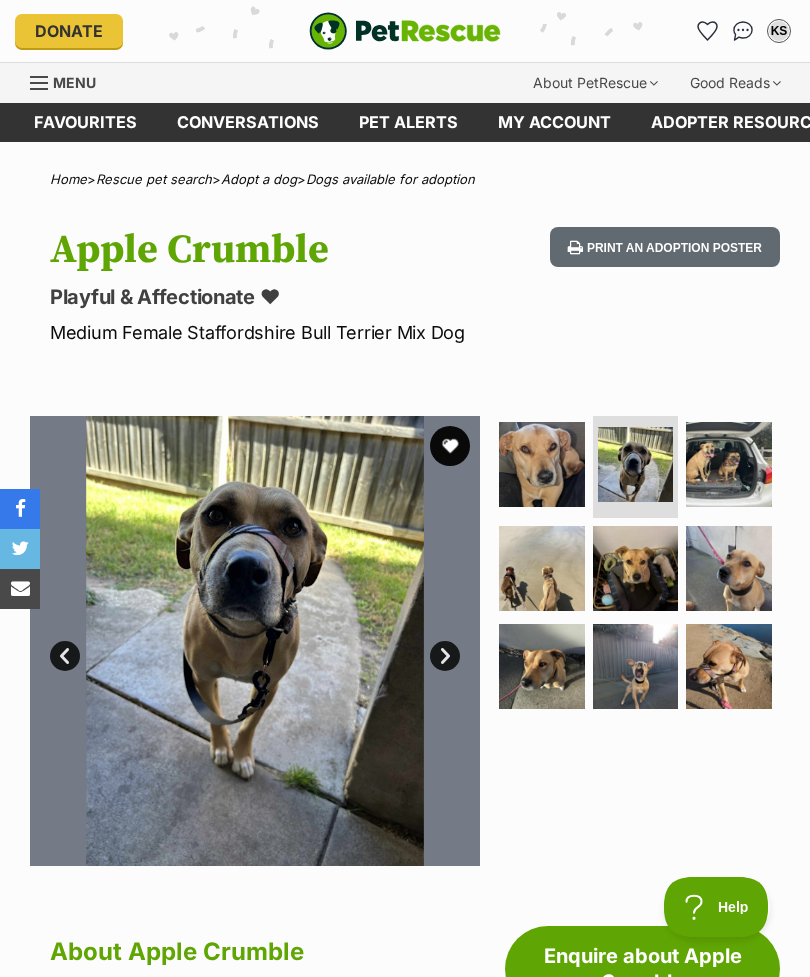 scroll, scrollTop: 0, scrollLeft: 0, axis: both 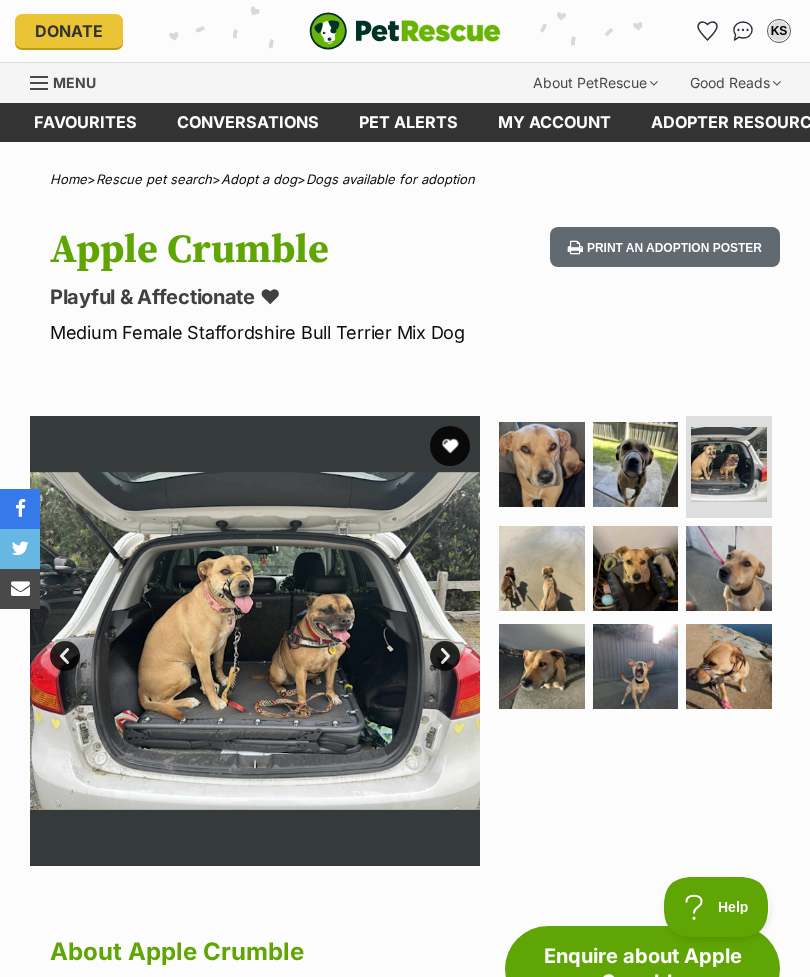click at bounding box center [542, 569] 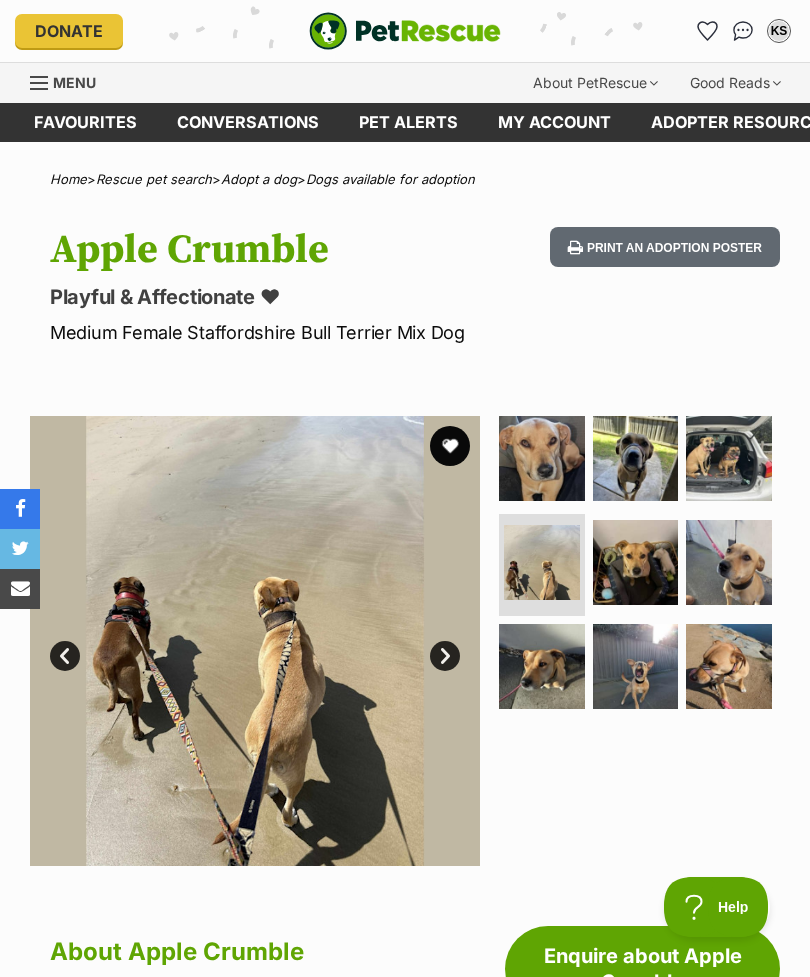 click at bounding box center (636, 563) 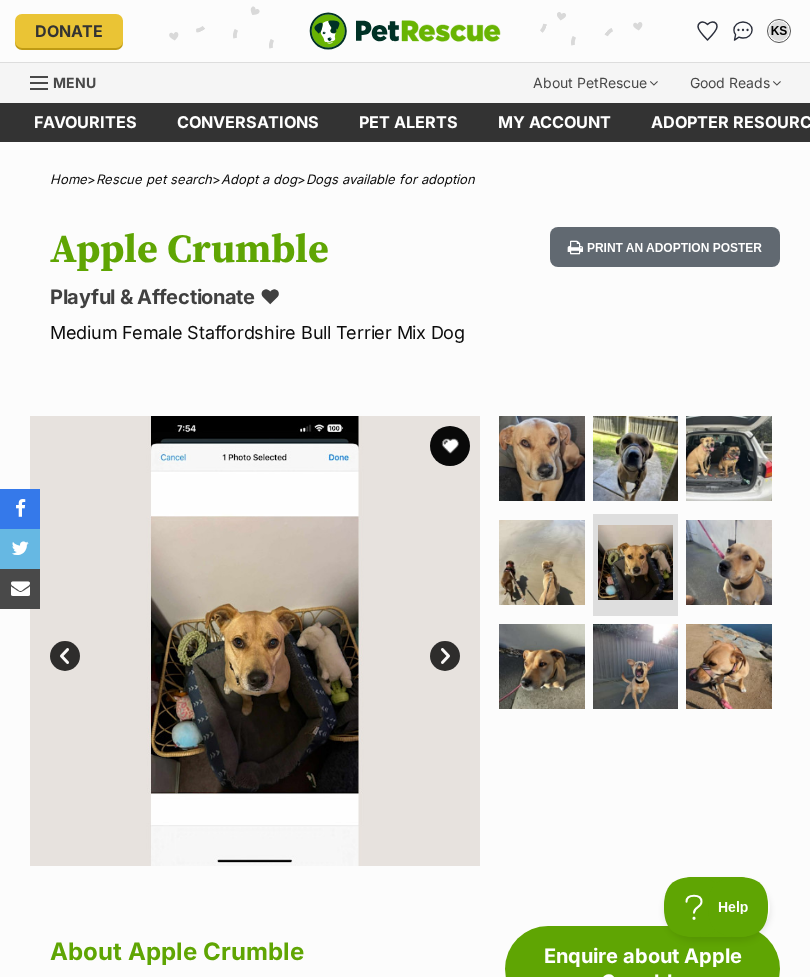 click at bounding box center (729, 563) 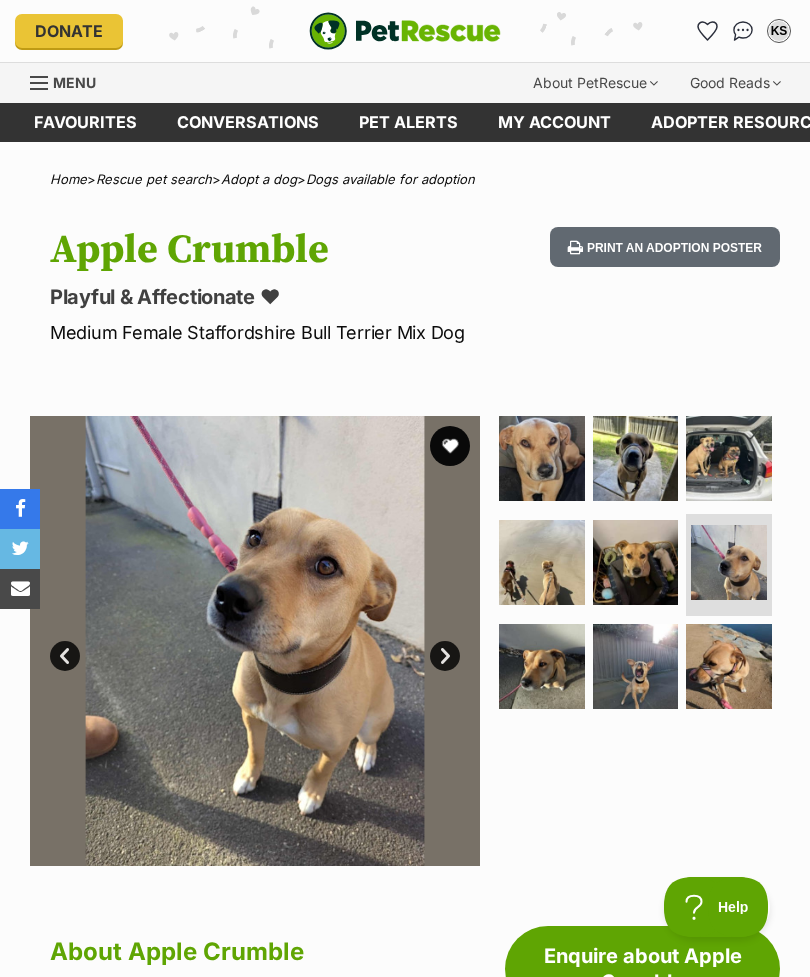 click at bounding box center (542, 667) 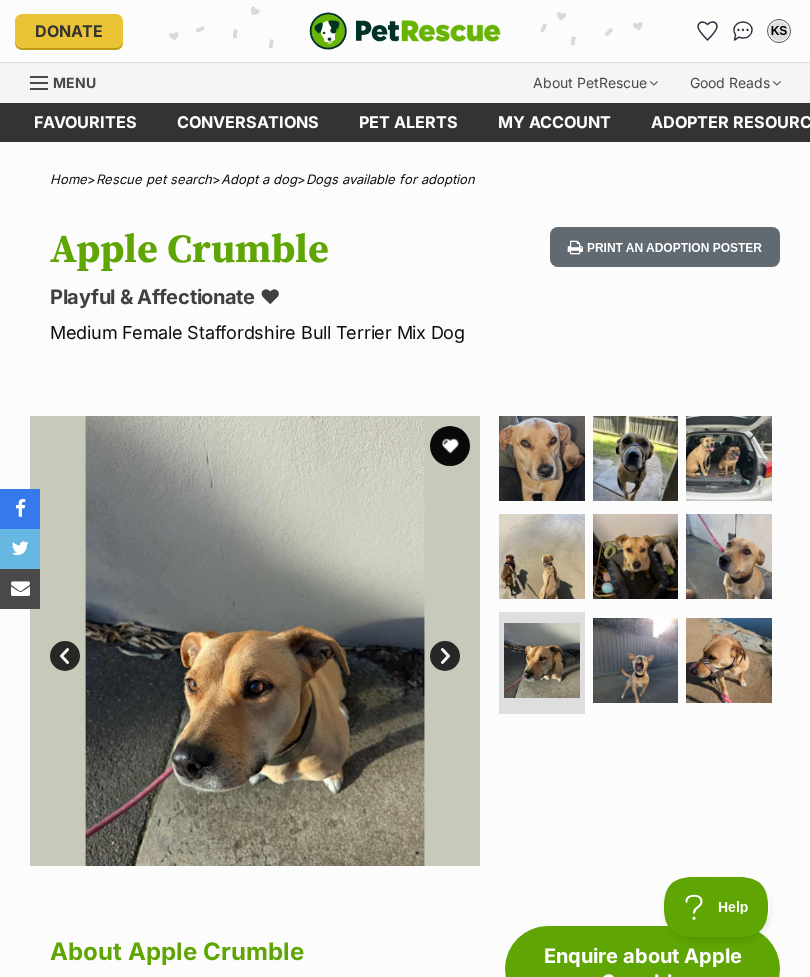 click at bounding box center [636, 661] 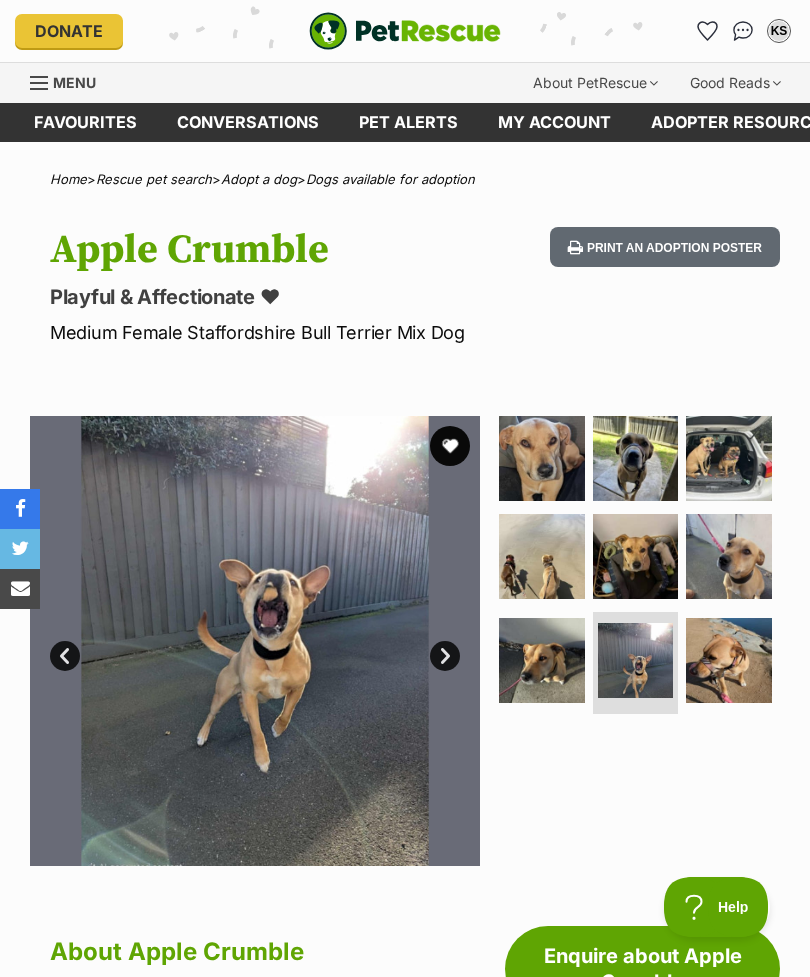 click at bounding box center (729, 661) 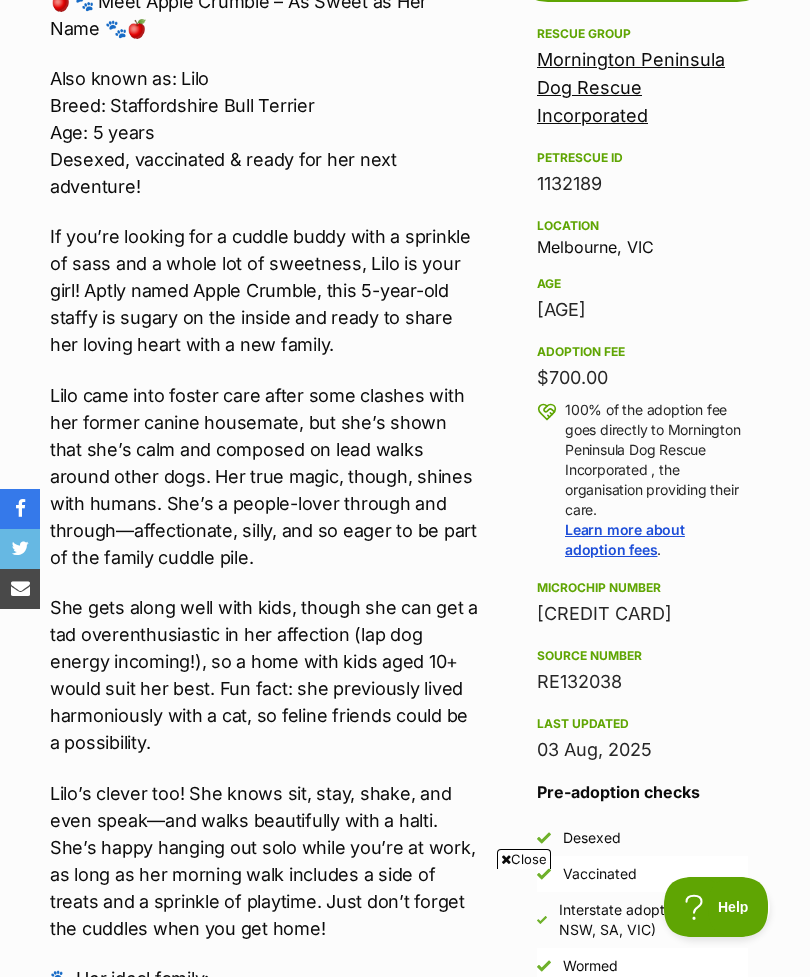 scroll, scrollTop: 0, scrollLeft: 0, axis: both 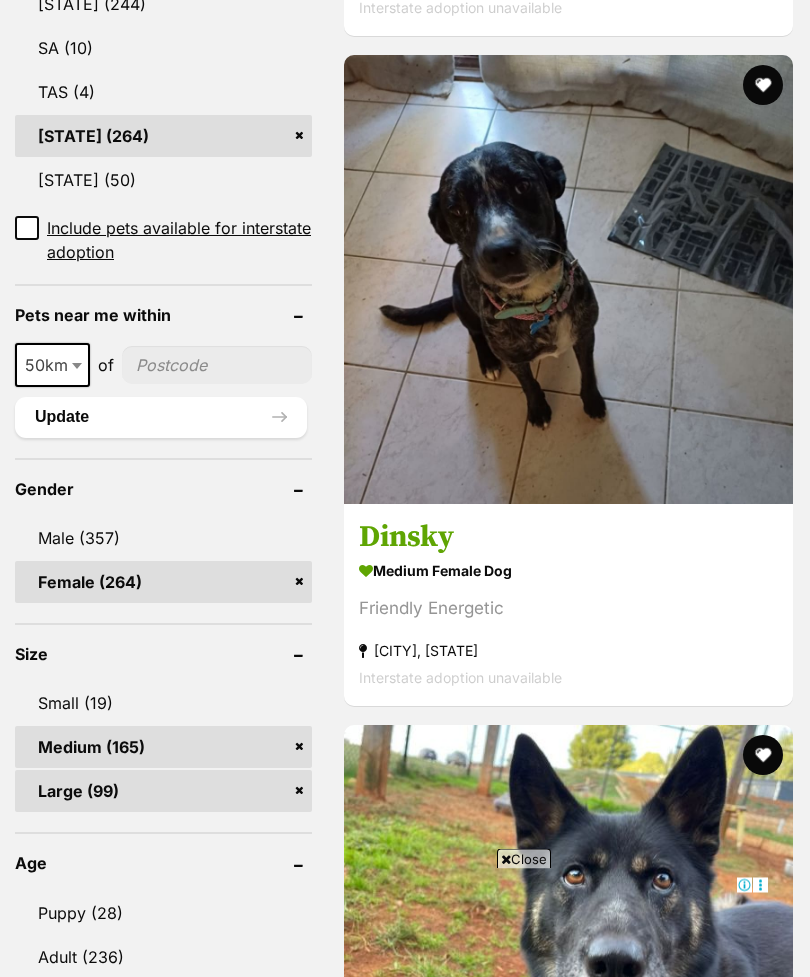 click on "Carrum Downs, VIC" at bounding box center [568, 651] 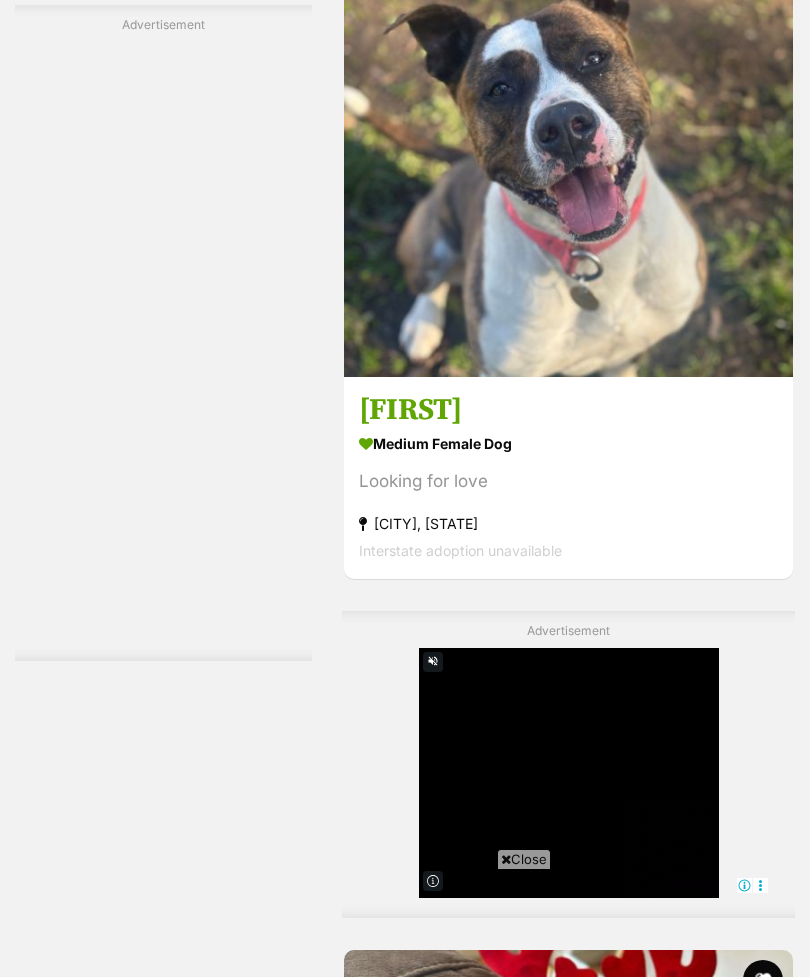 scroll, scrollTop: 5033, scrollLeft: 0, axis: vertical 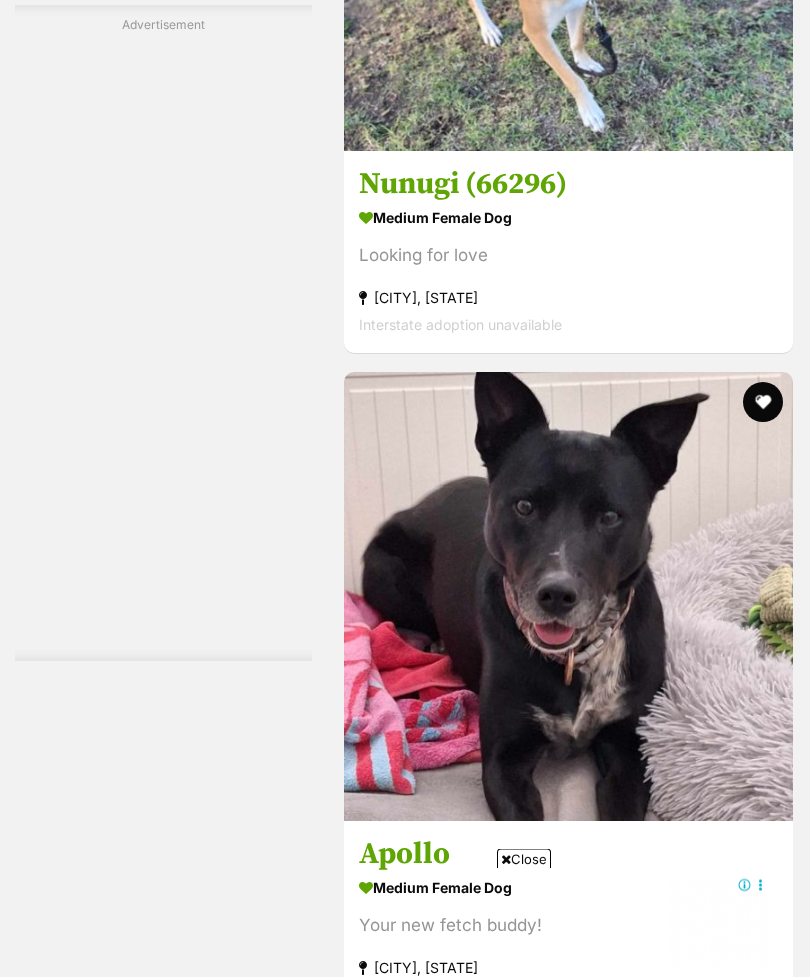 click on "medium female Dog" at bounding box center (568, 218) 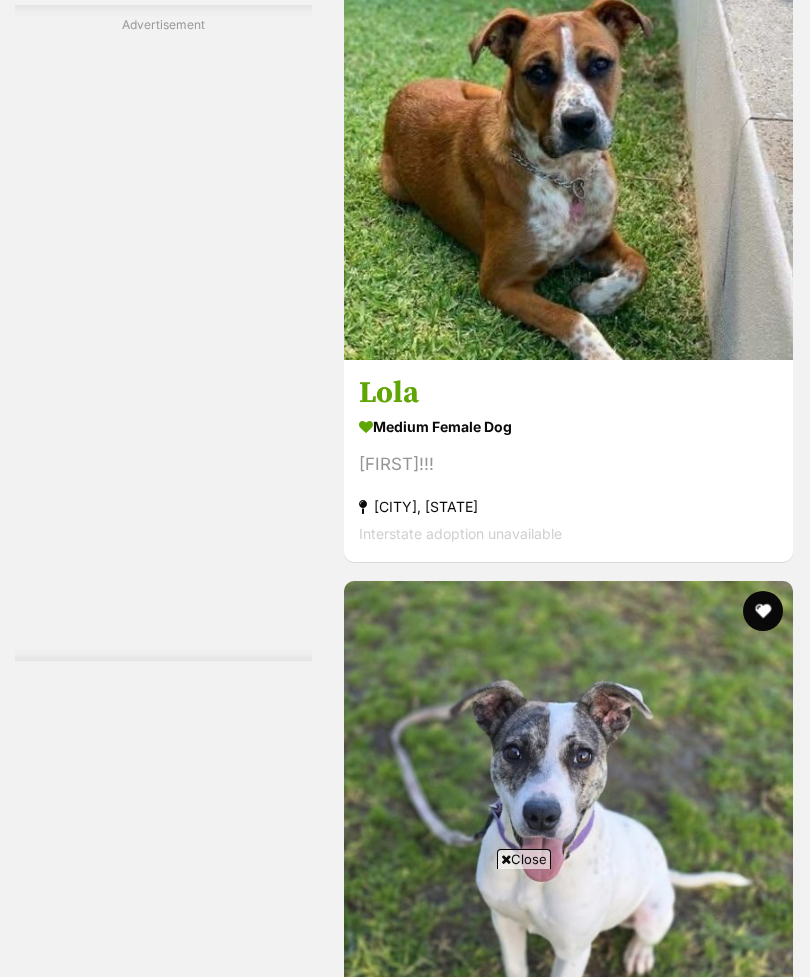 scroll, scrollTop: 9549, scrollLeft: 0, axis: vertical 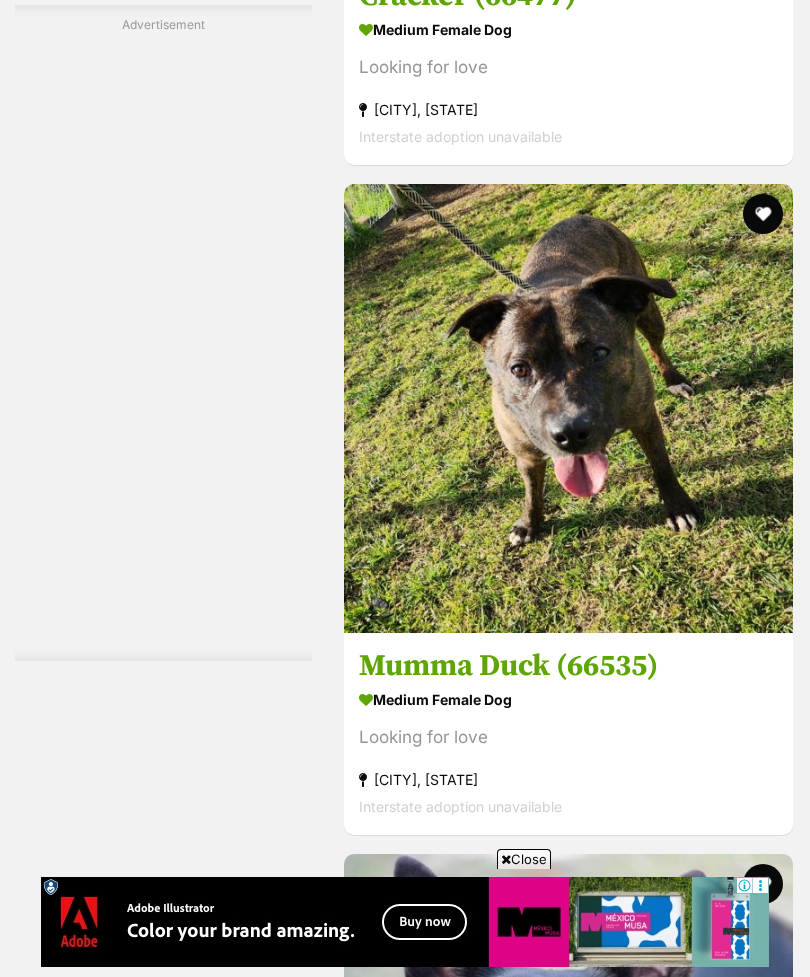 click on "Looking for love" at bounding box center [568, 67] 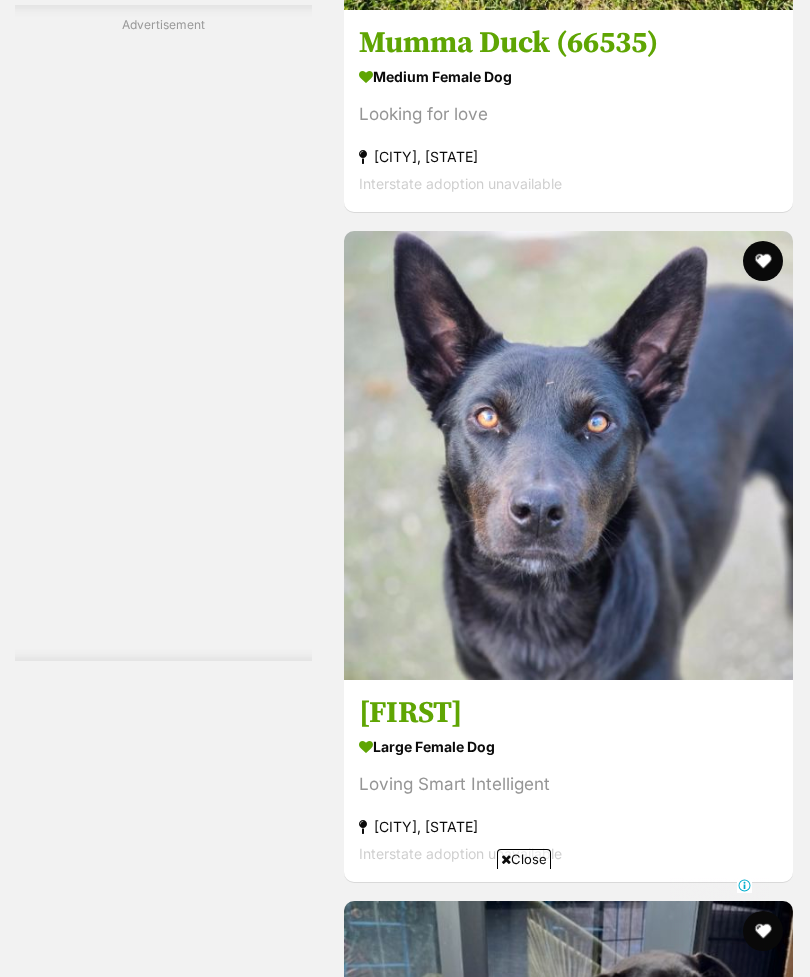 scroll, scrollTop: 11368, scrollLeft: 0, axis: vertical 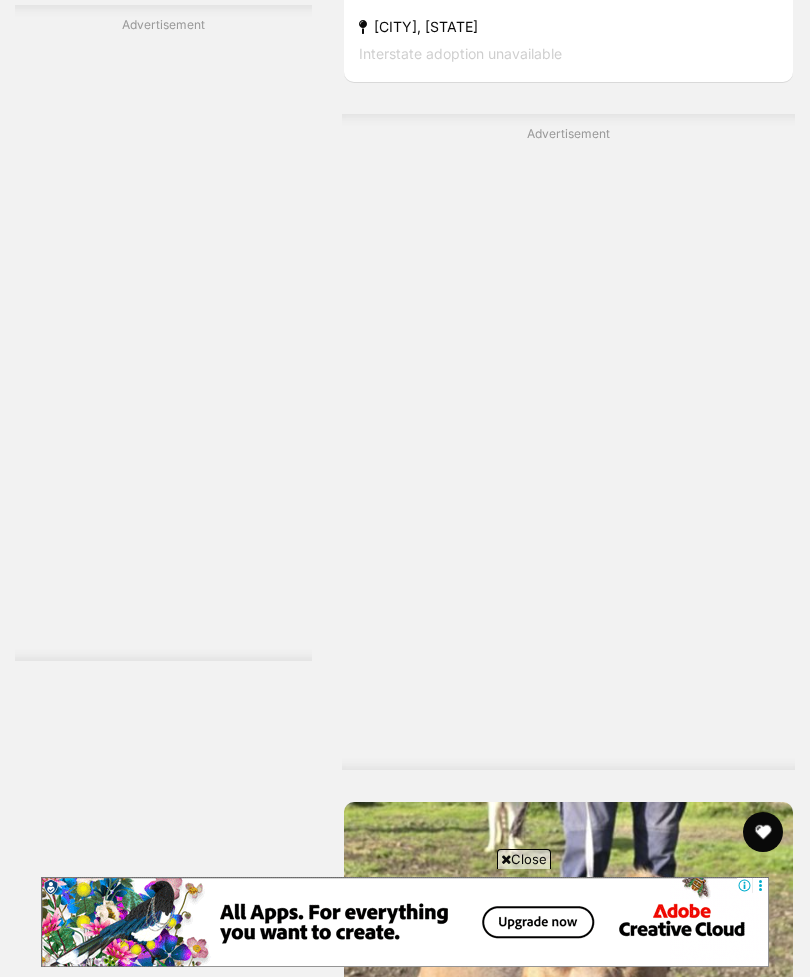 click on "Looking for love" at bounding box center (568, -16) 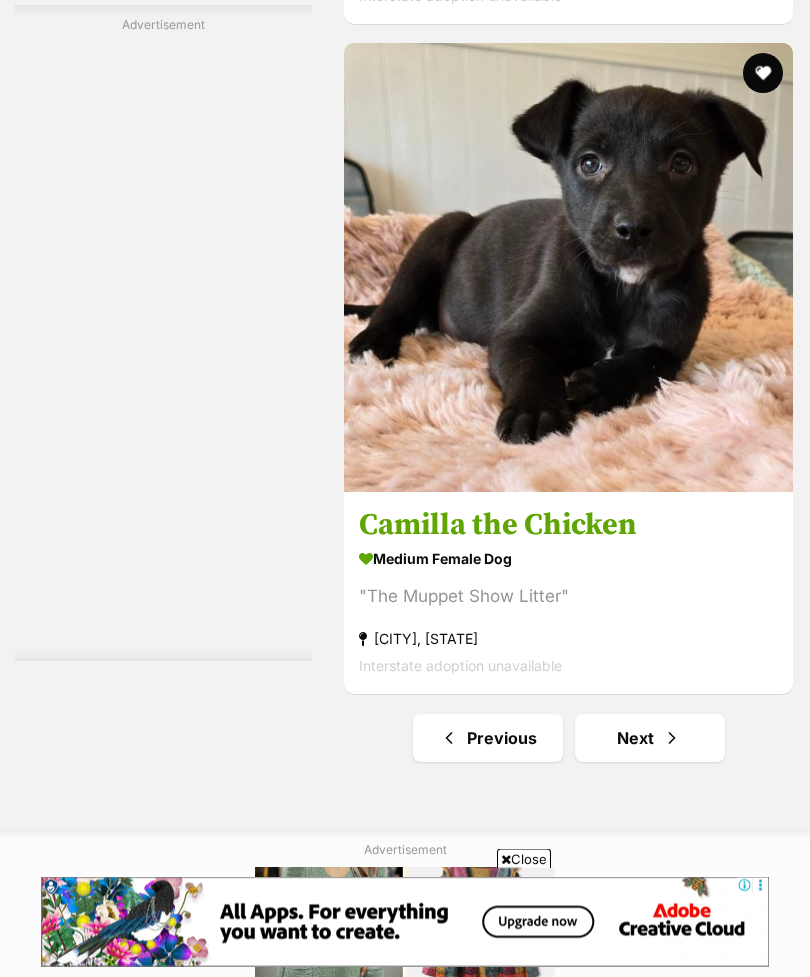 scroll, scrollTop: 14770, scrollLeft: 0, axis: vertical 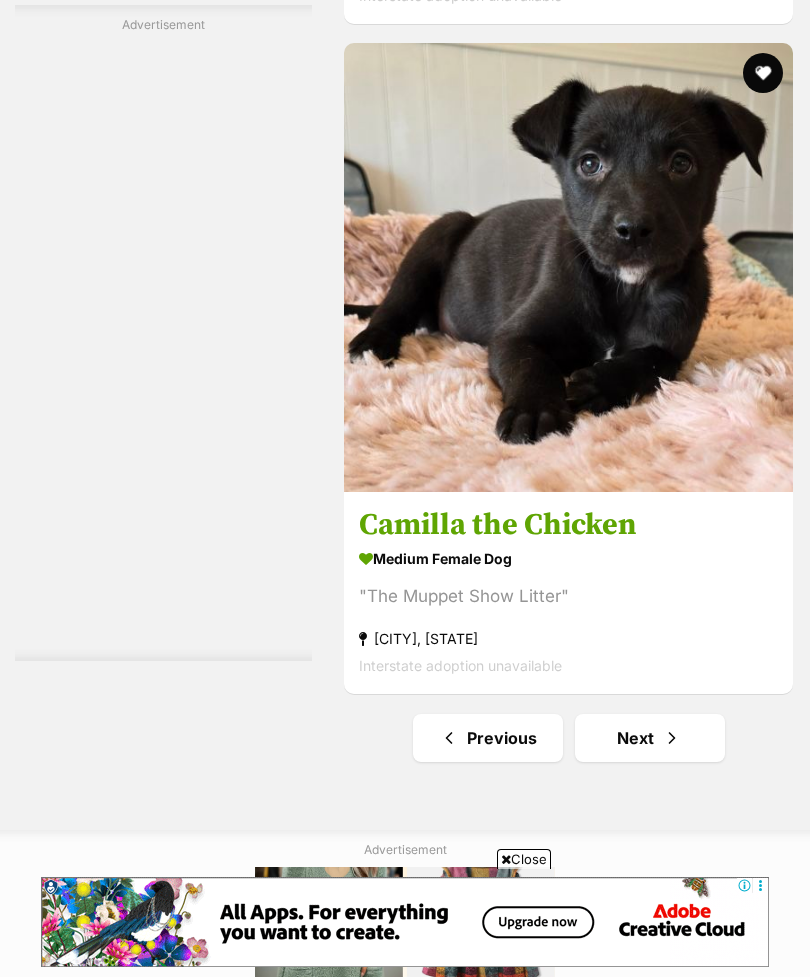 click on "Looking for love" at bounding box center (568, -74) 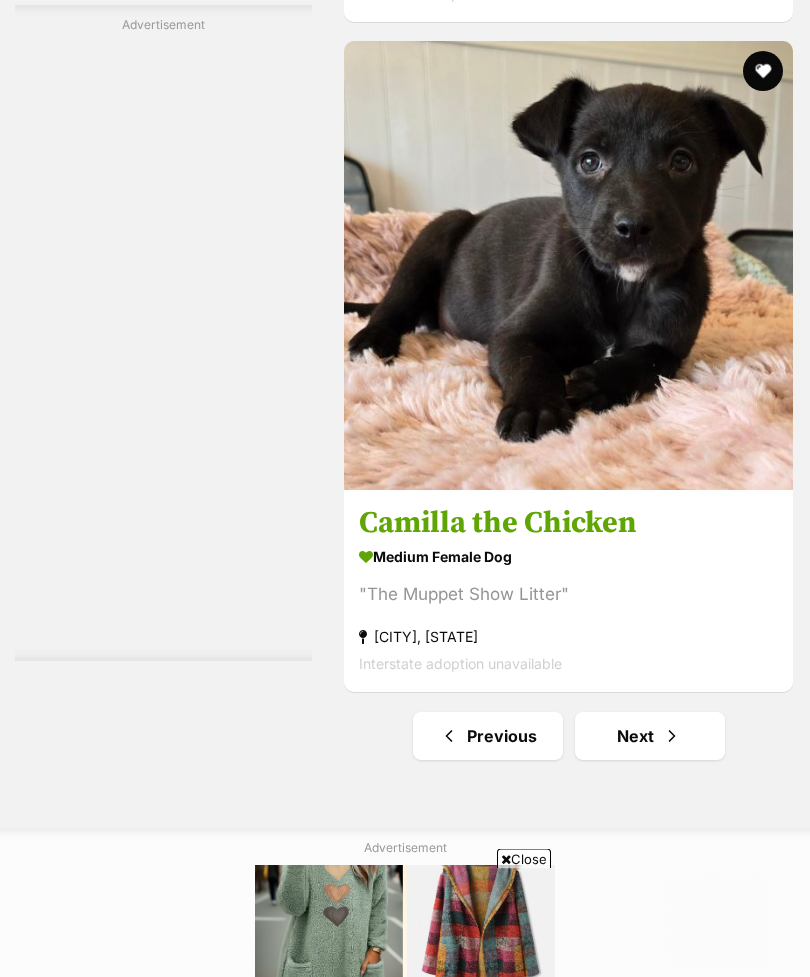 scroll, scrollTop: 14816, scrollLeft: 0, axis: vertical 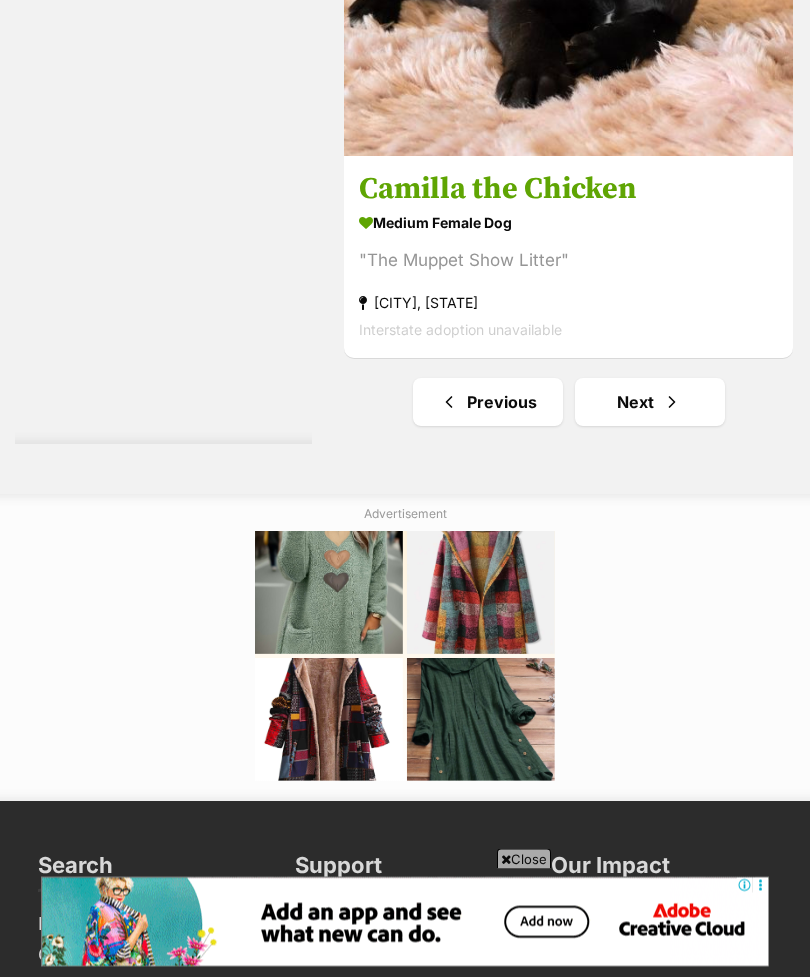 click on "Camilla the Chicken" at bounding box center [568, 190] 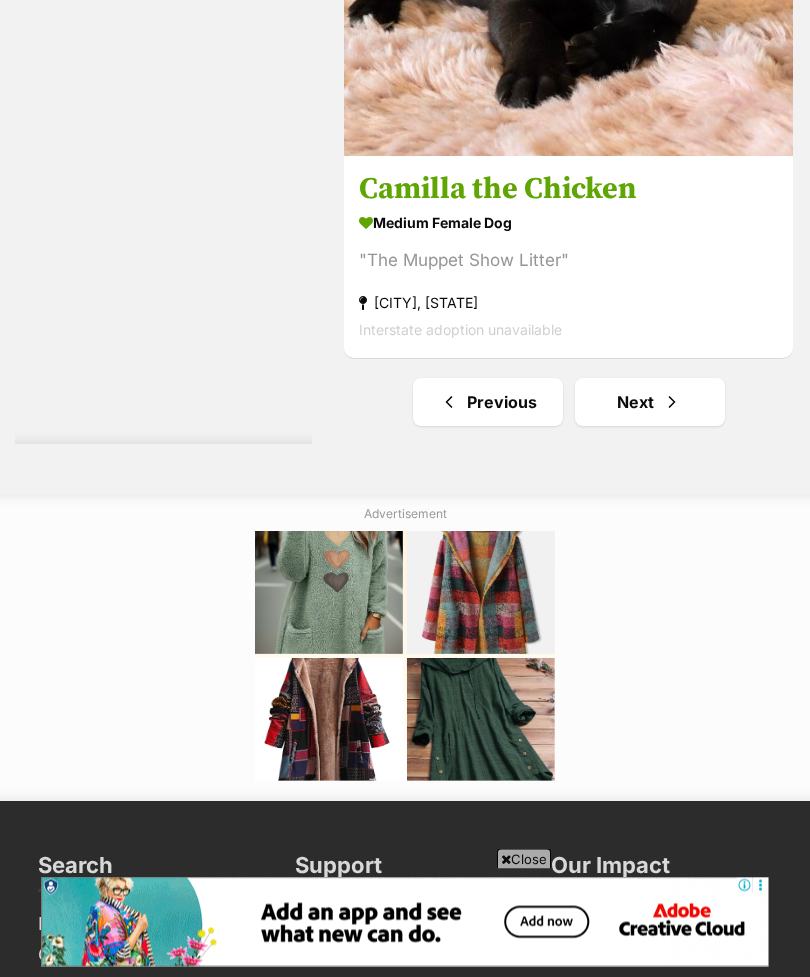 click on "Camilla the Chicken" at bounding box center [568, 190] 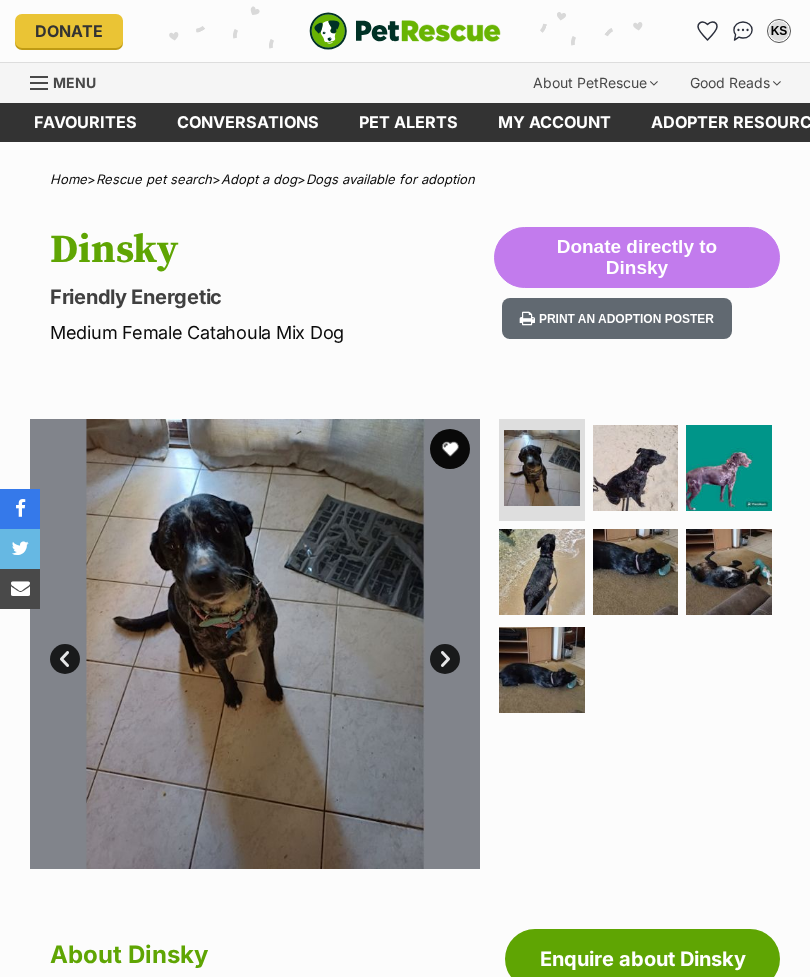 scroll, scrollTop: 0, scrollLeft: 0, axis: both 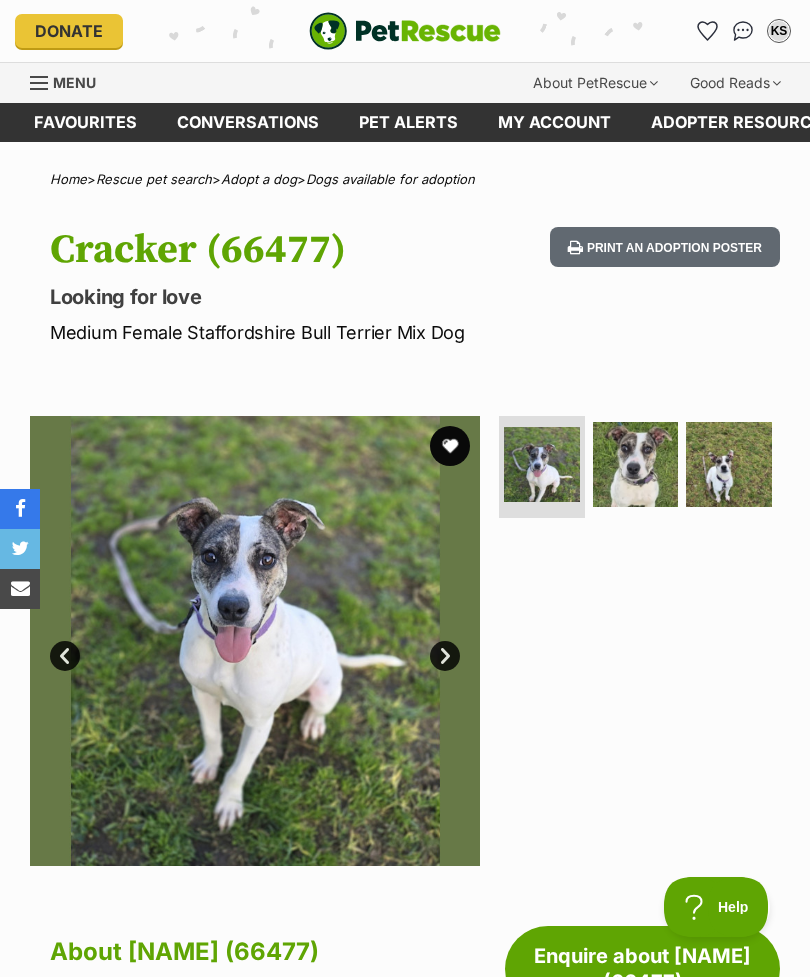 click at bounding box center [636, 465] 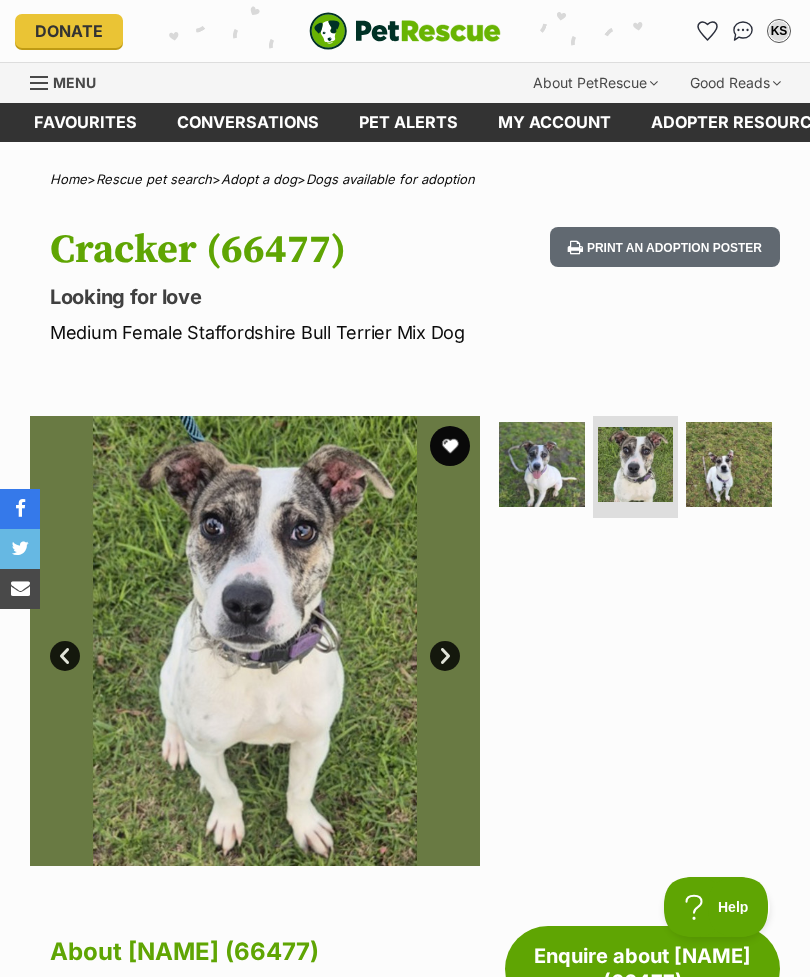 scroll, scrollTop: 0, scrollLeft: 0, axis: both 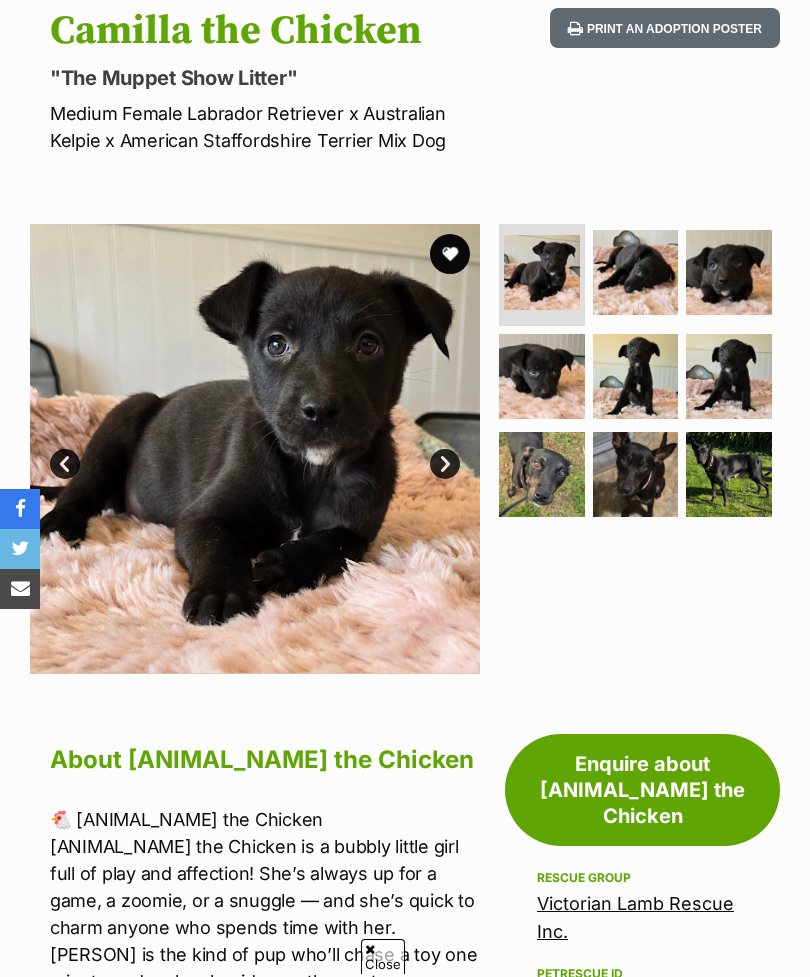 click at bounding box center [636, 377] 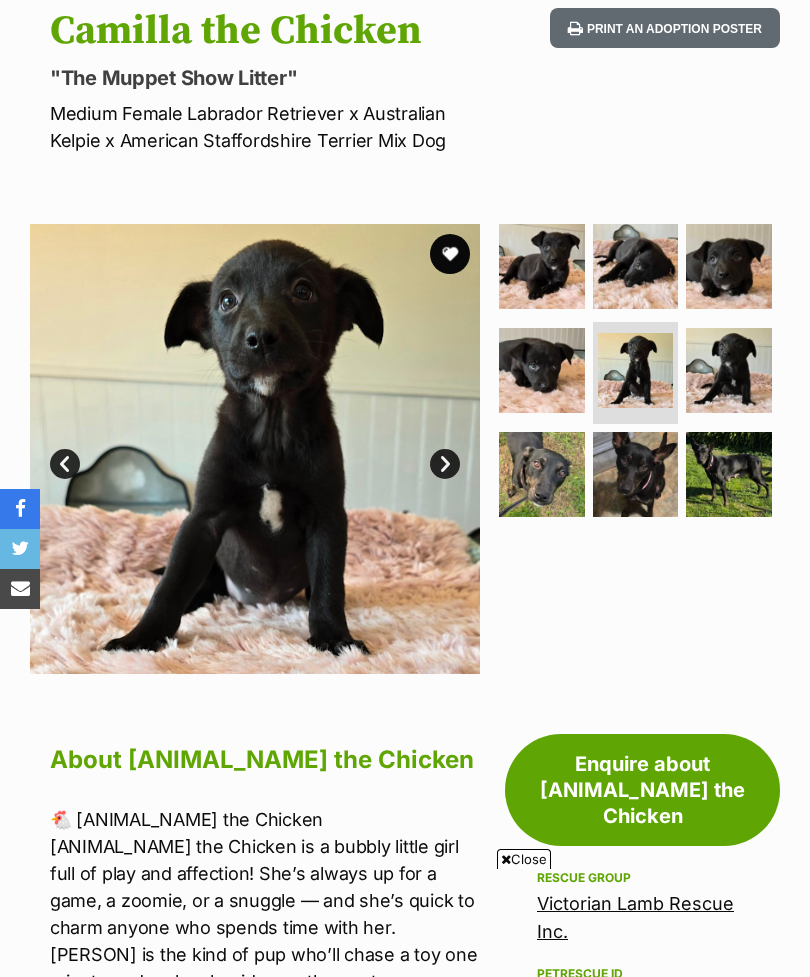 scroll, scrollTop: 219, scrollLeft: 0, axis: vertical 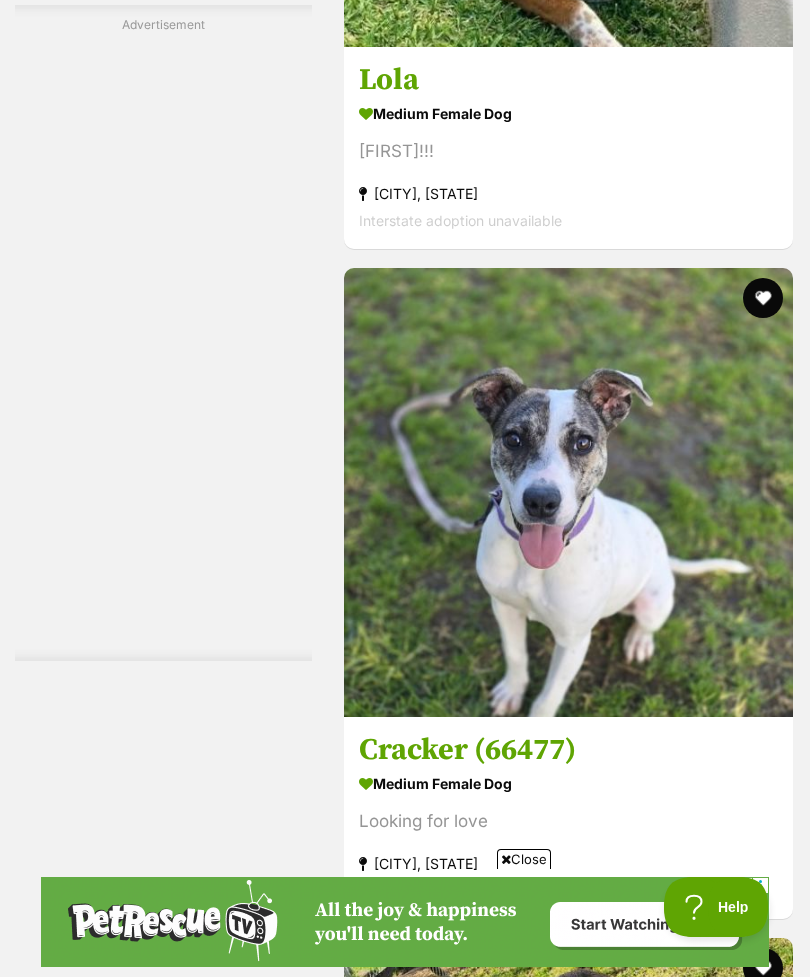 click on "Next" at bounding box center [650, 5684] 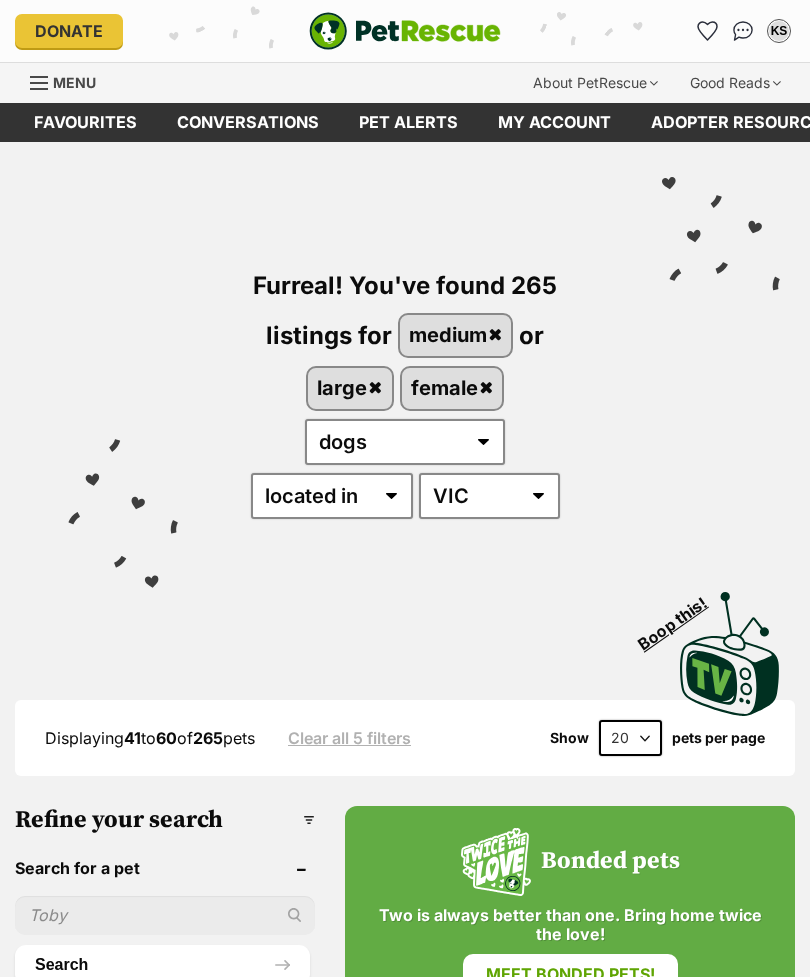 scroll, scrollTop: 0, scrollLeft: 0, axis: both 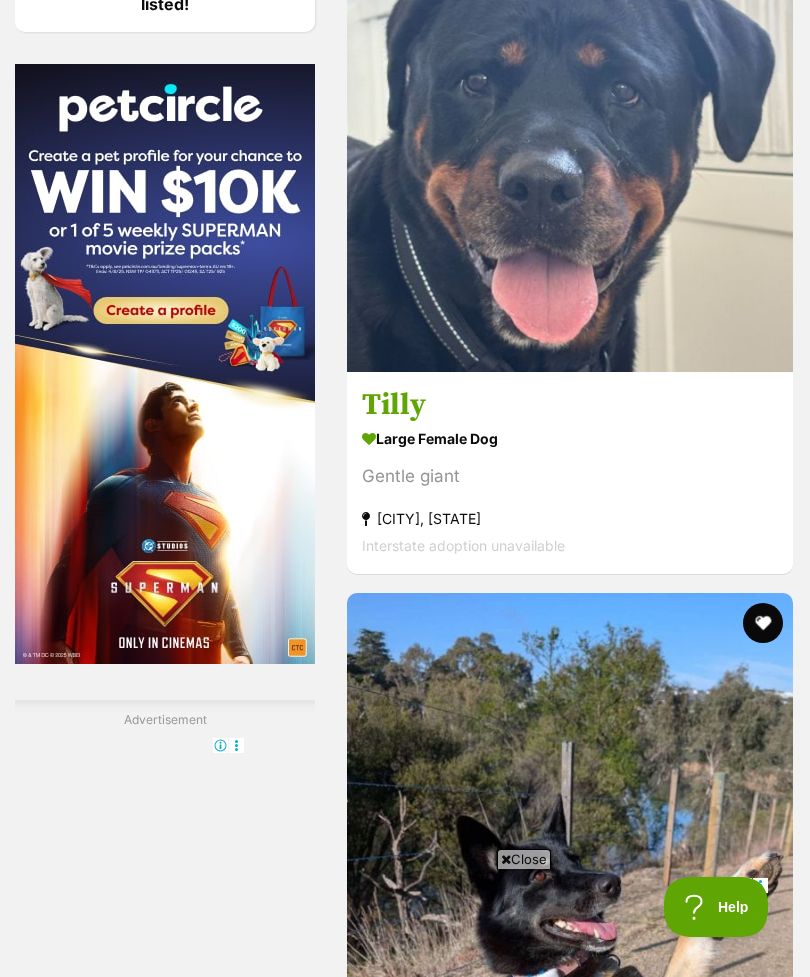 click on "Gentle giant" at bounding box center (570, 476) 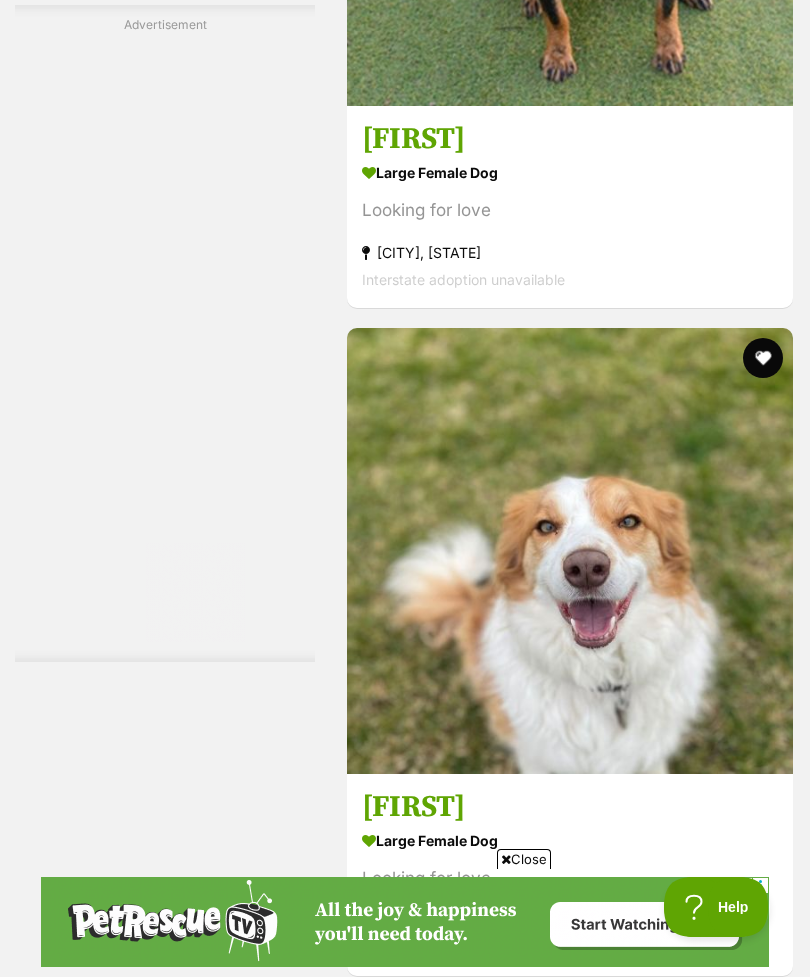 scroll, scrollTop: 8423, scrollLeft: 0, axis: vertical 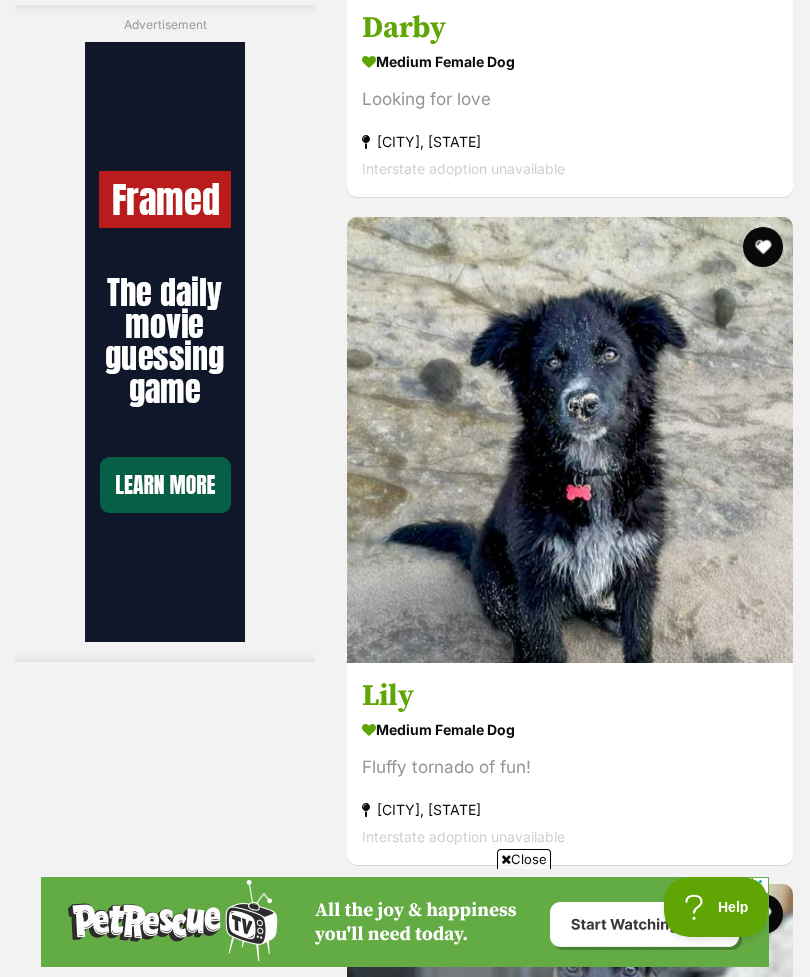 click on "medium female Dog" at bounding box center (570, 62) 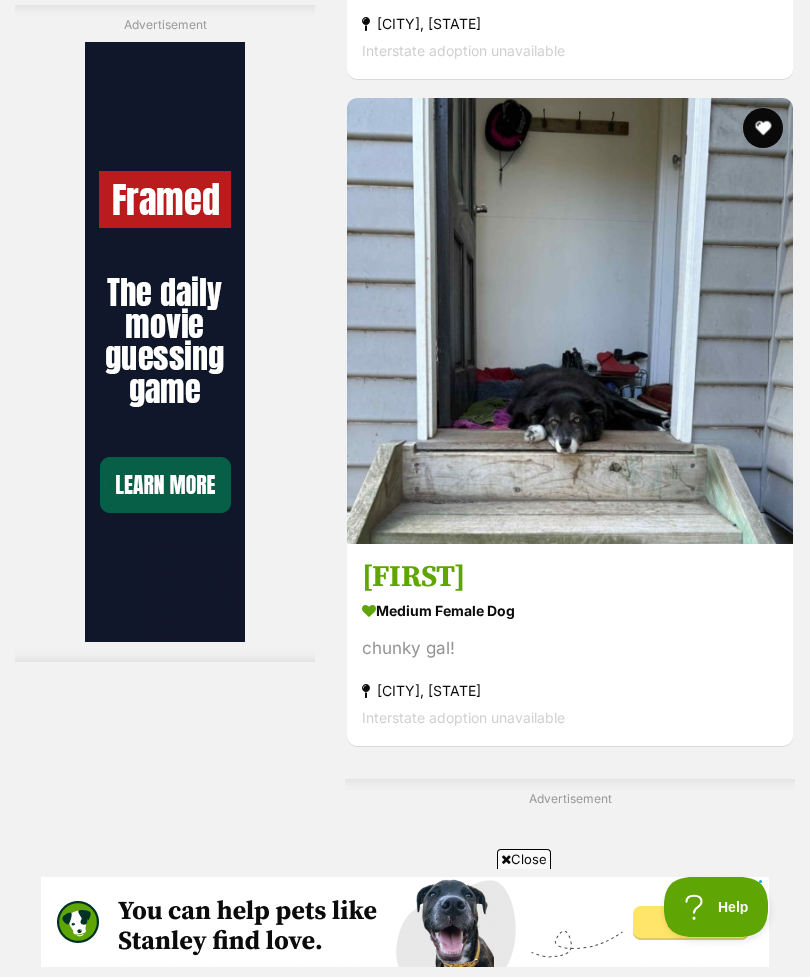 scroll, scrollTop: 12906, scrollLeft: 0, axis: vertical 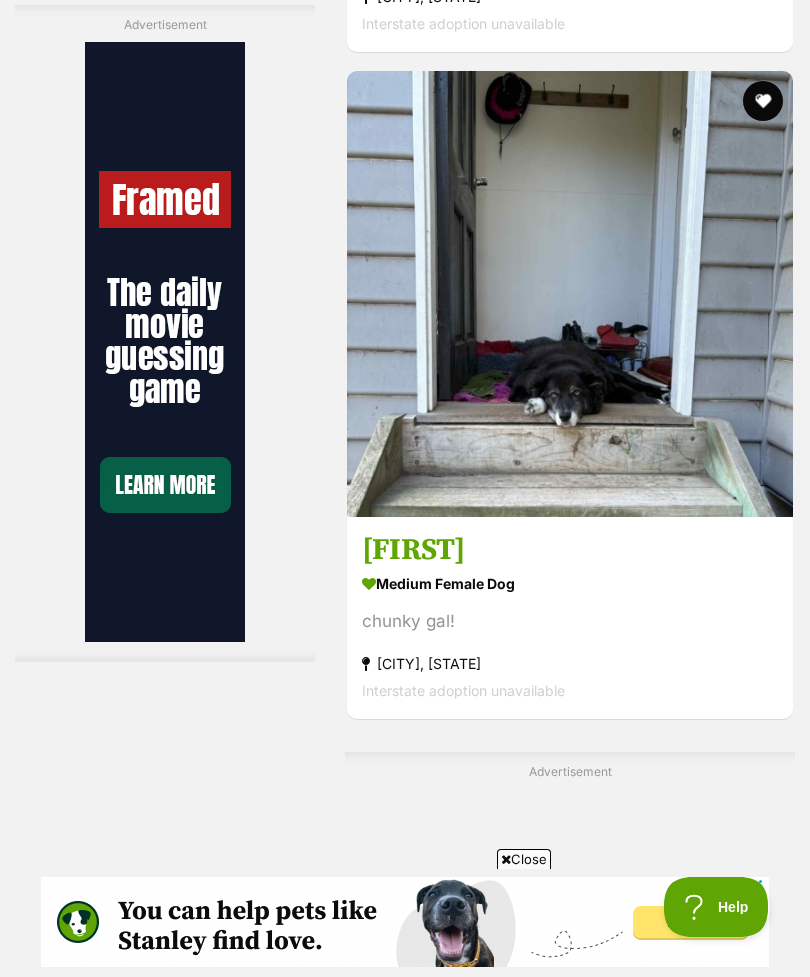 click on "Looking for love" at bounding box center (570, -46) 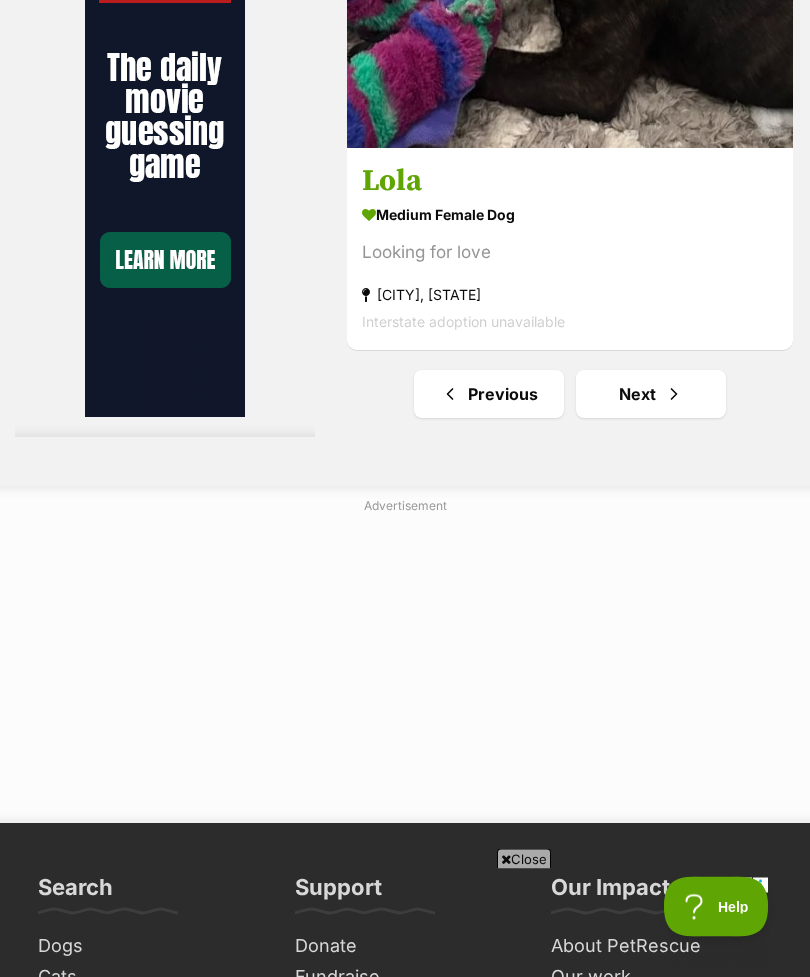 scroll, scrollTop: 15294, scrollLeft: 0, axis: vertical 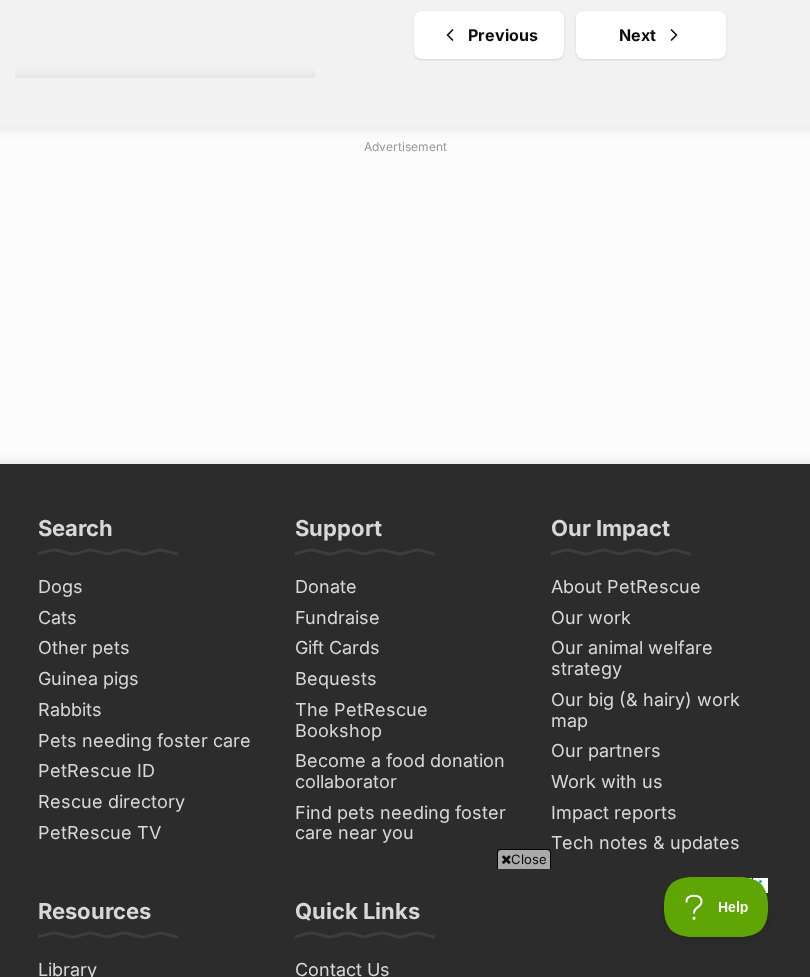 click on "medium female Dog" at bounding box center (570, -145) 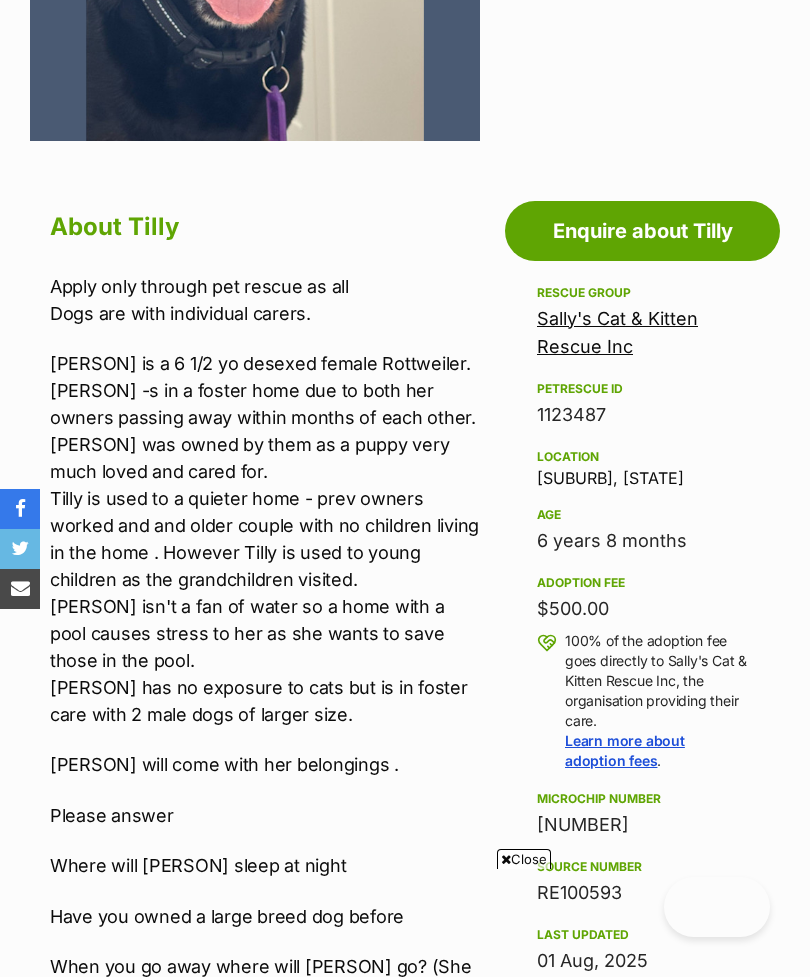 scroll, scrollTop: 725, scrollLeft: 0, axis: vertical 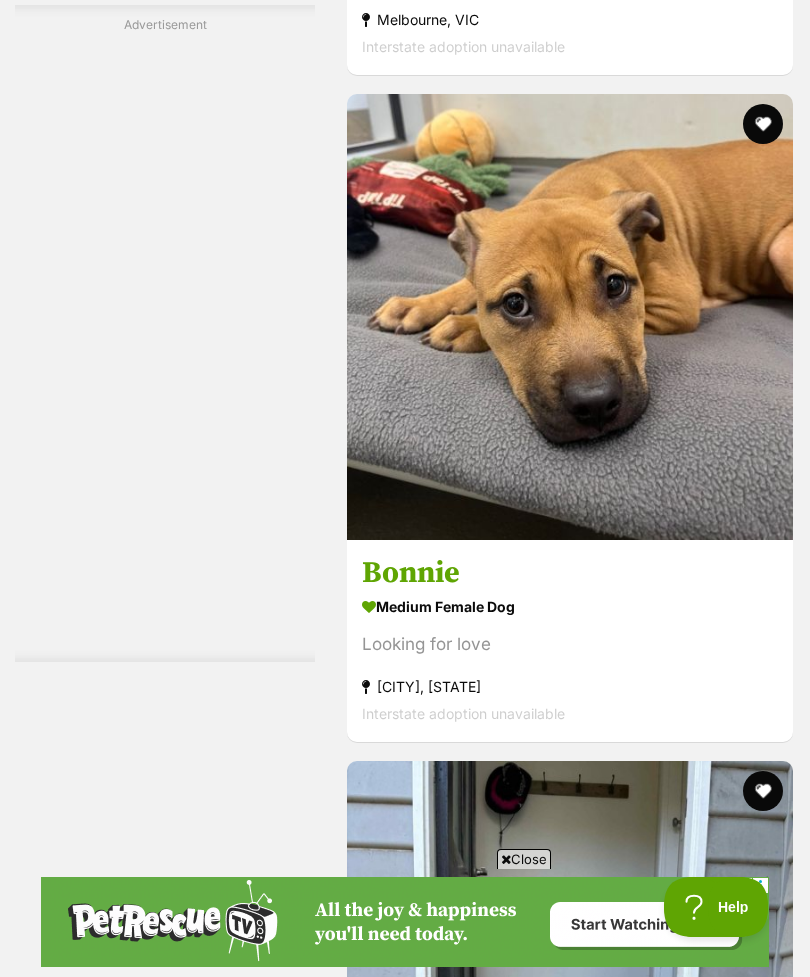 click on "Next" at bounding box center [651, 3490] 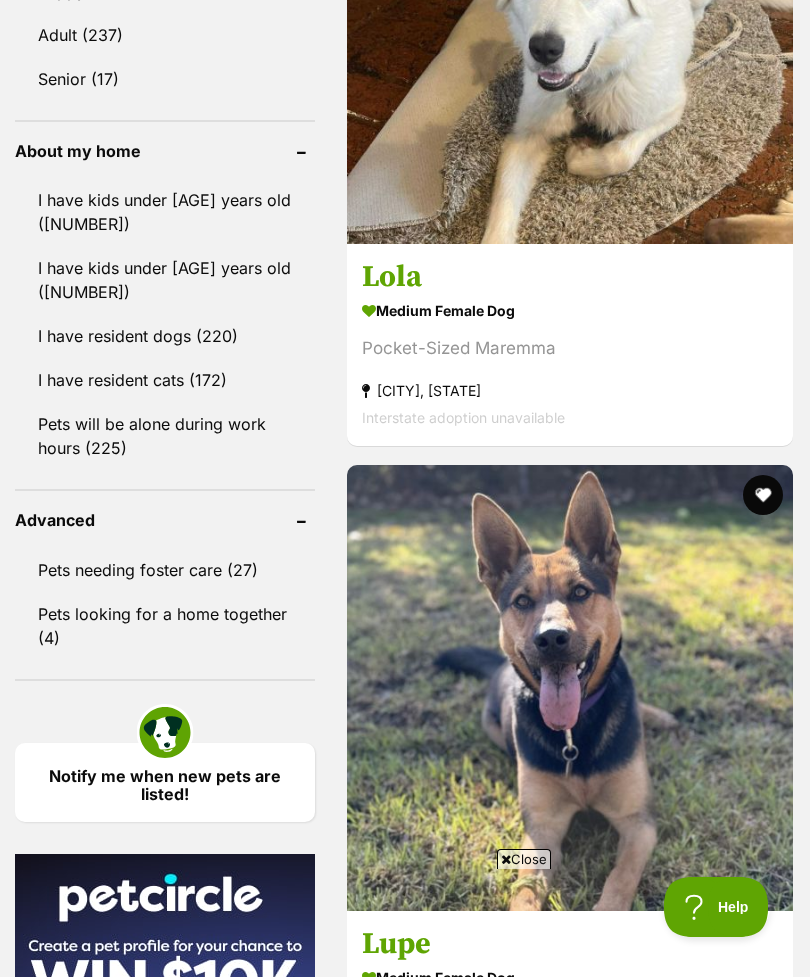scroll, scrollTop: 3720, scrollLeft: 0, axis: vertical 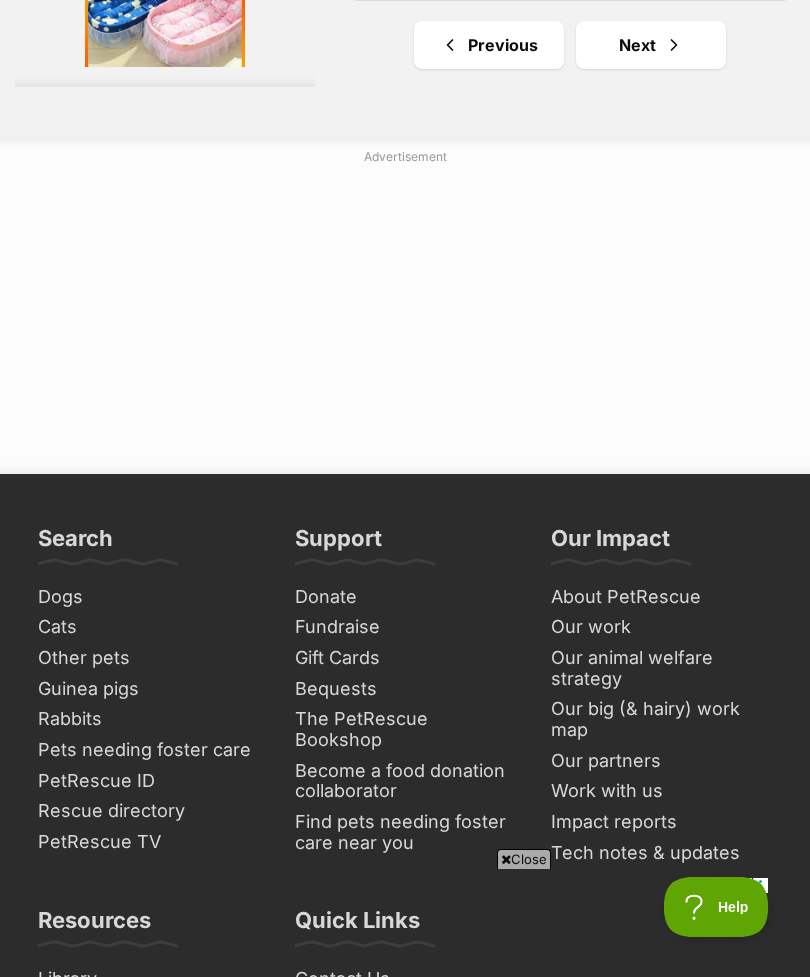 click on "Next" at bounding box center (651, 45) 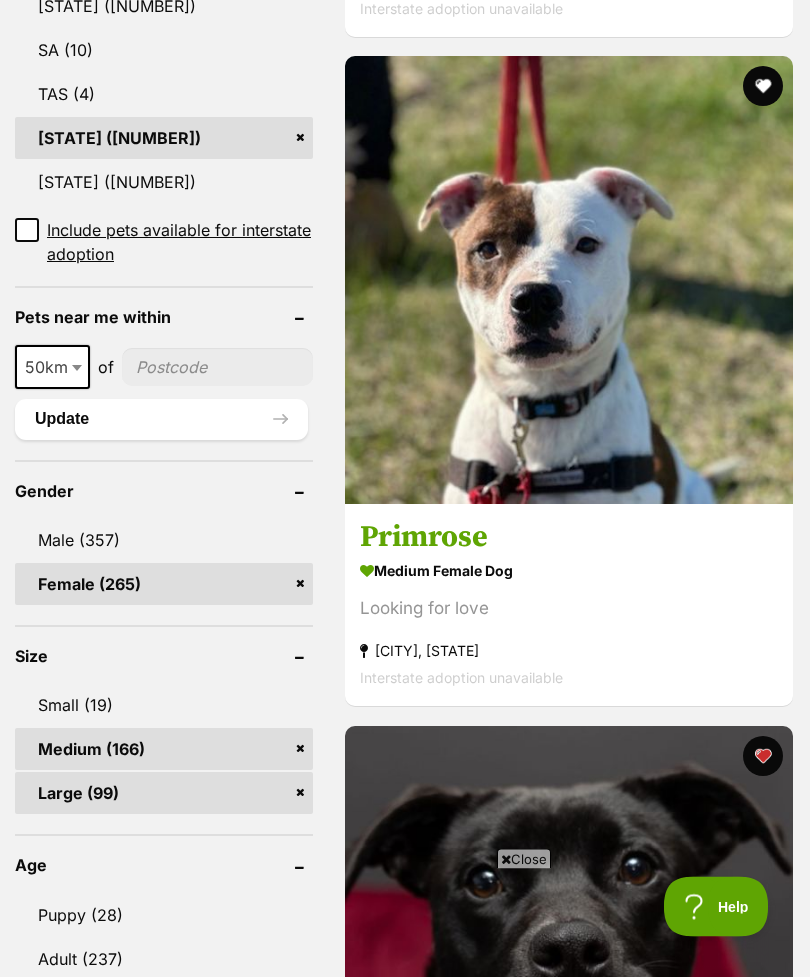 scroll, scrollTop: 3649, scrollLeft: 0, axis: vertical 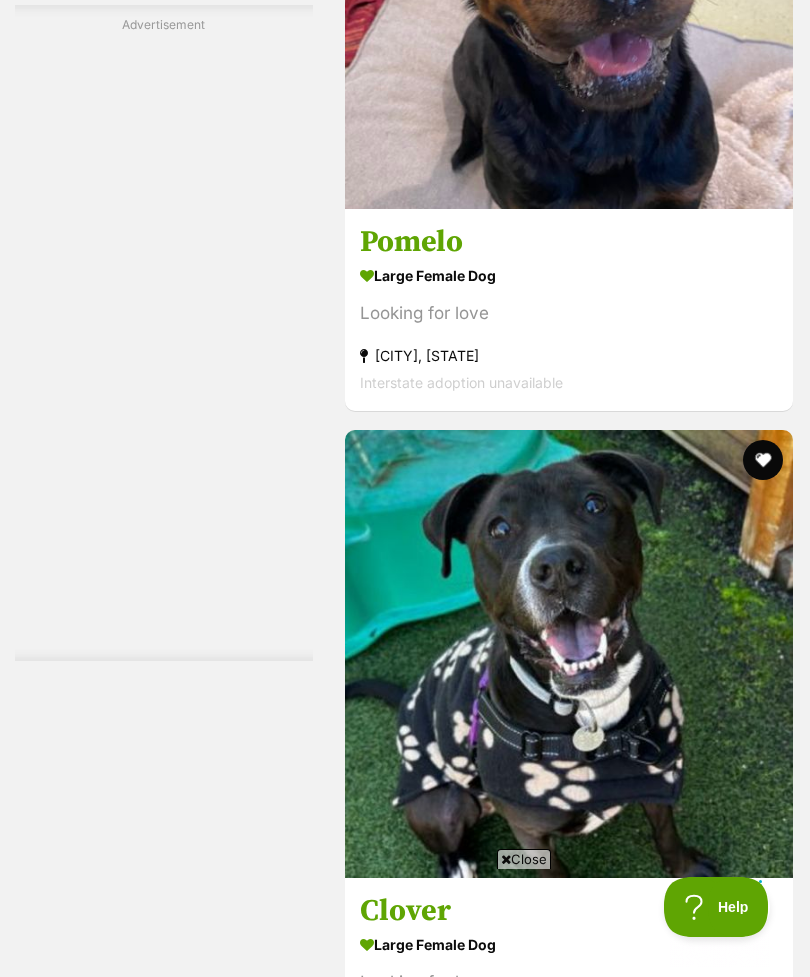 click on "Interstate adoption unavailable" at bounding box center (569, 382) 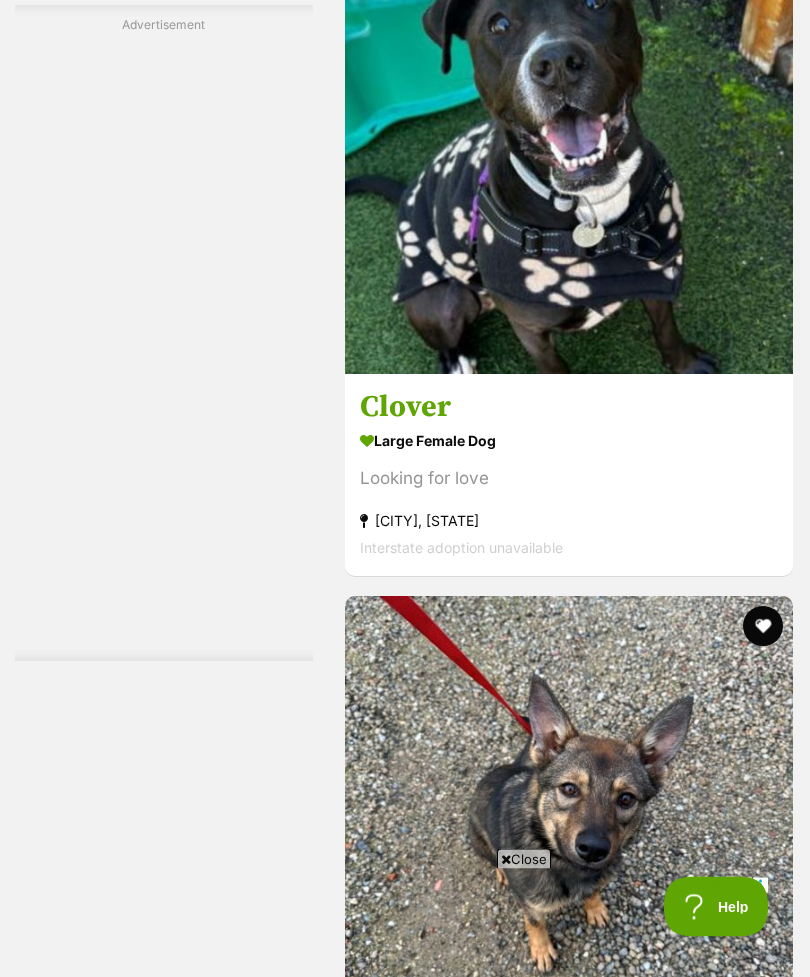 scroll, scrollTop: 7261, scrollLeft: 0, axis: vertical 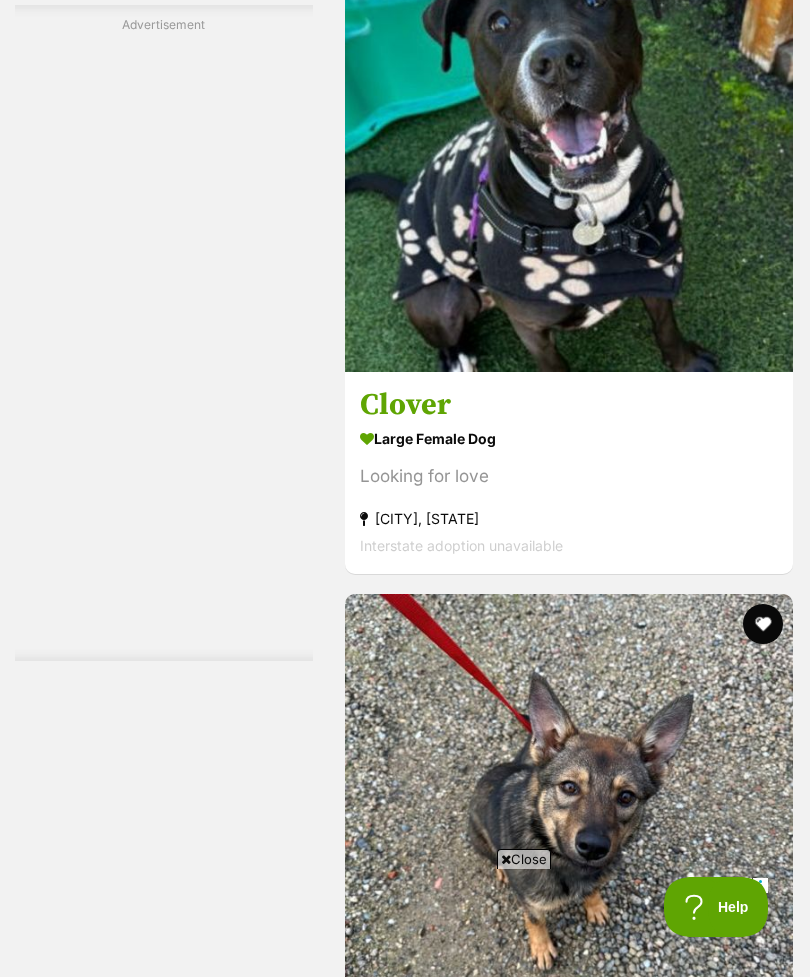 click on "large female Dog" at bounding box center [569, 439] 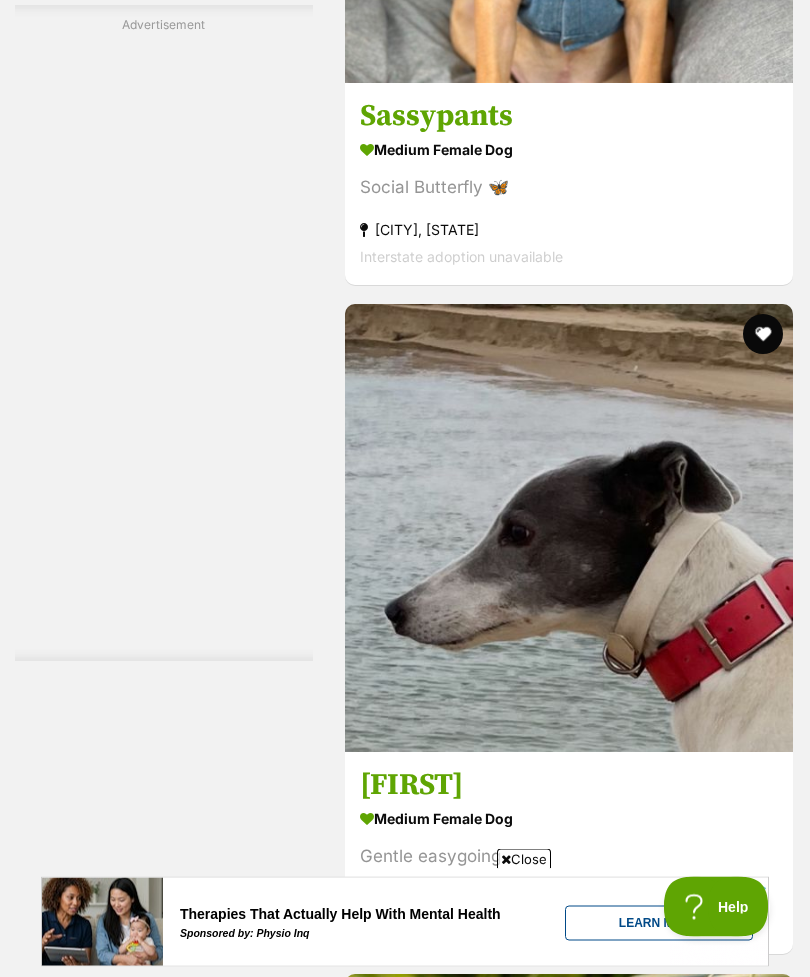 scroll, scrollTop: 9797, scrollLeft: 0, axis: vertical 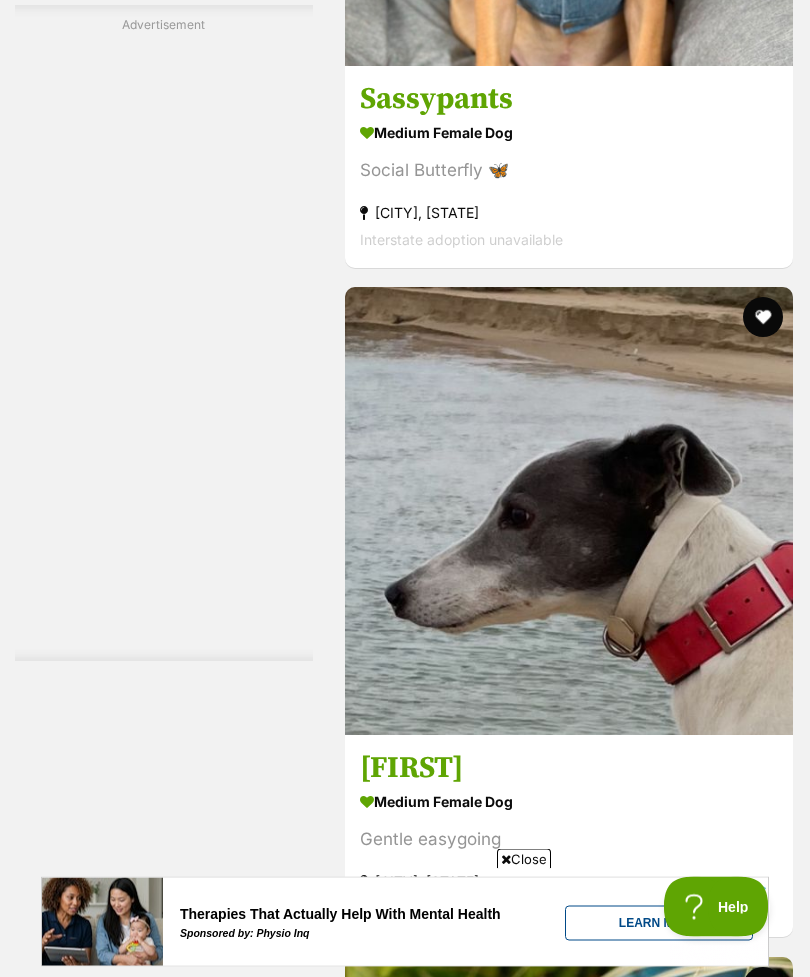 click on "medium female Dog
Social Butterfly 🦋
Chirnside Park, VIC
Interstate adoption unavailable" at bounding box center [569, 186] 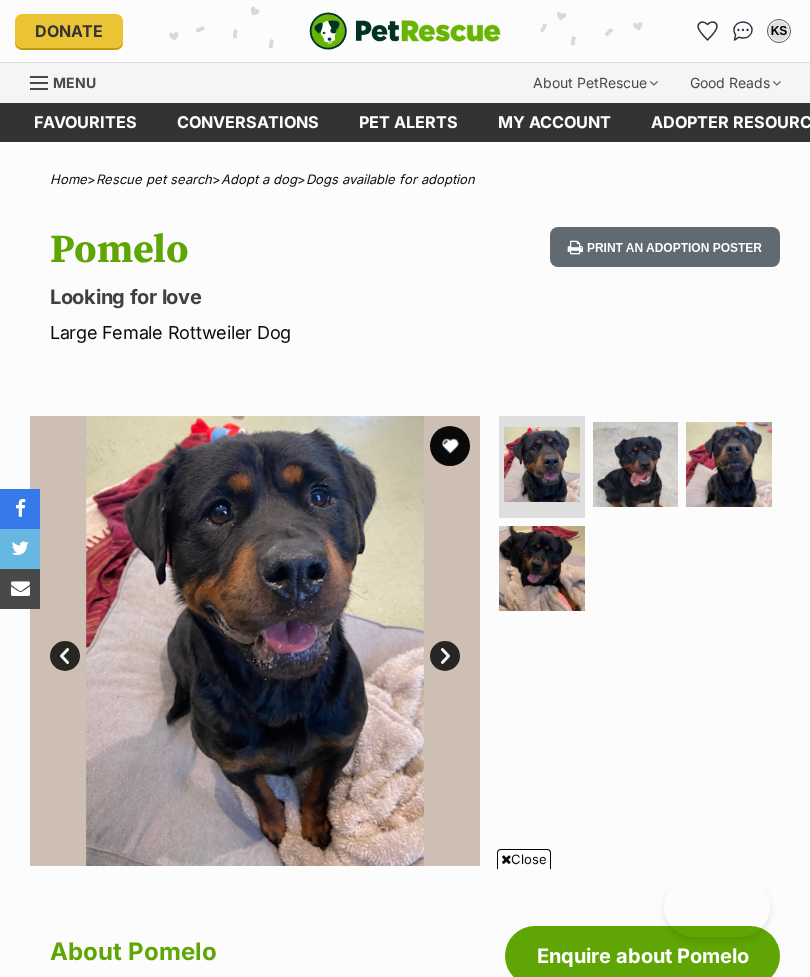 scroll, scrollTop: 208, scrollLeft: 0, axis: vertical 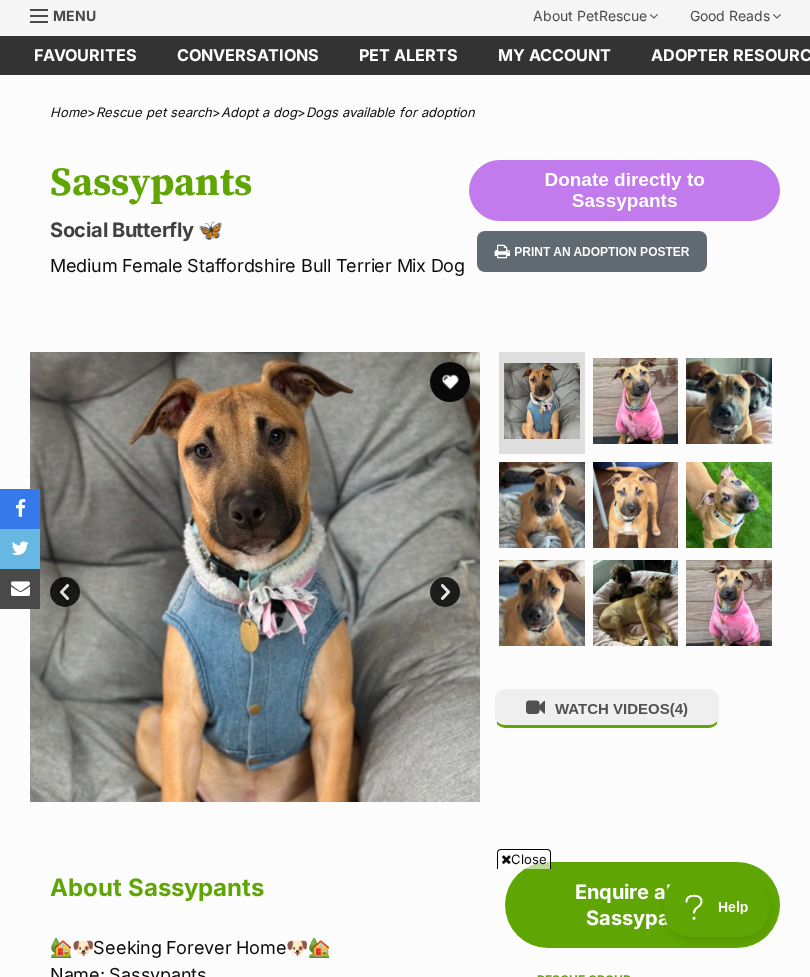 click at bounding box center [636, 401] 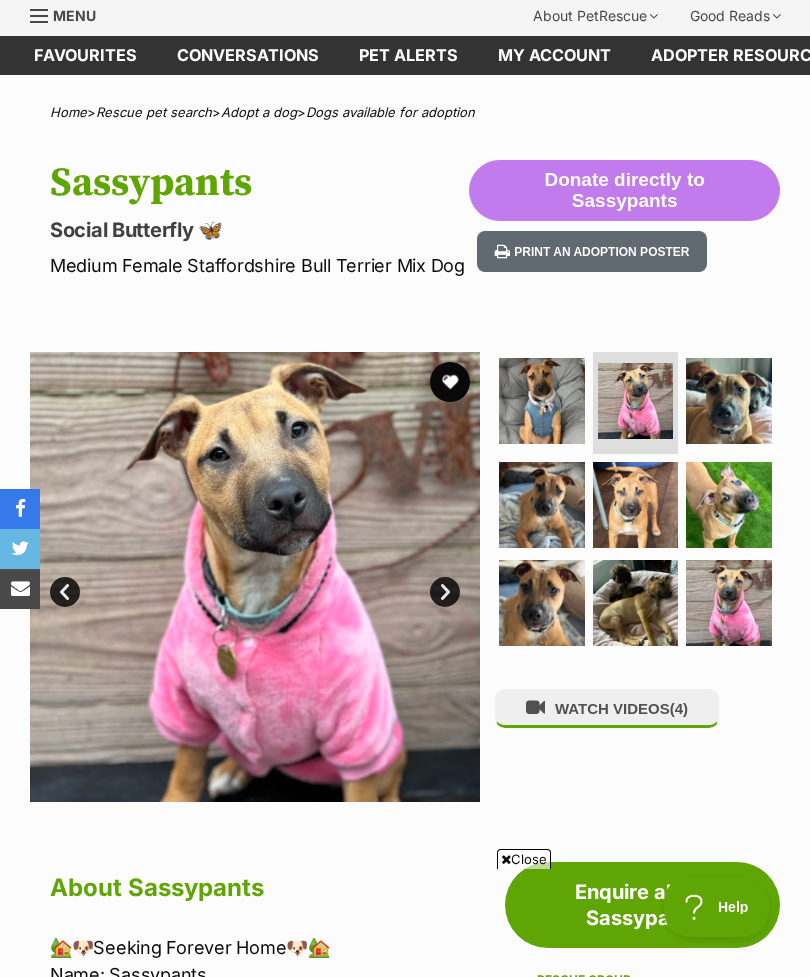 scroll, scrollTop: 0, scrollLeft: 0, axis: both 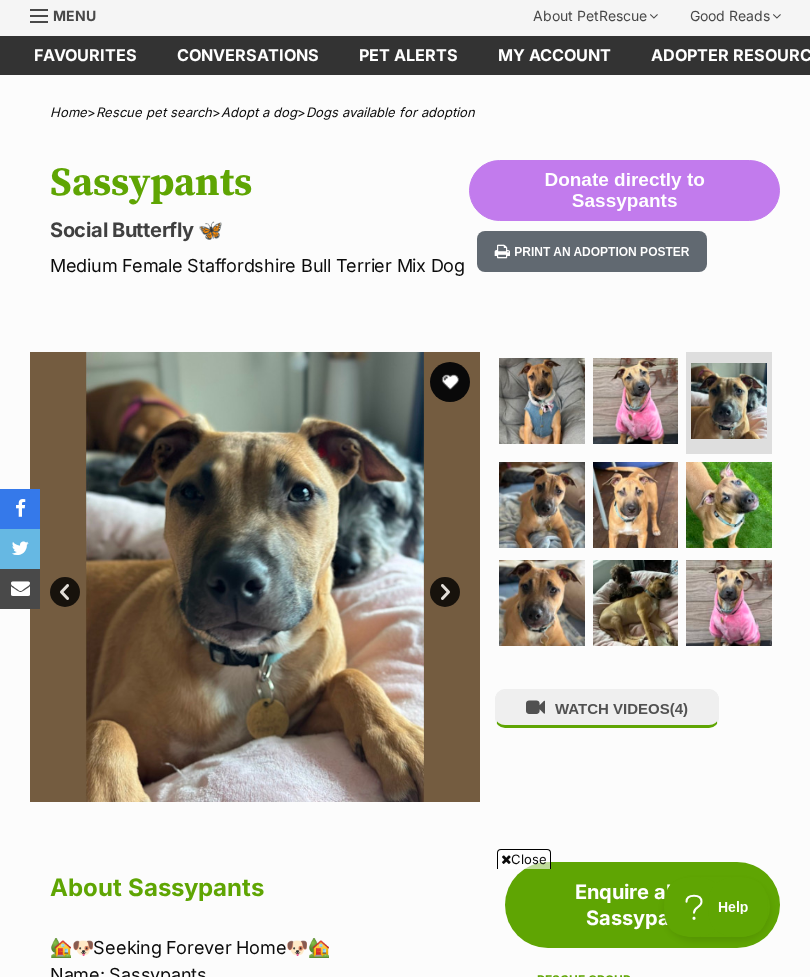 click at bounding box center (542, 505) 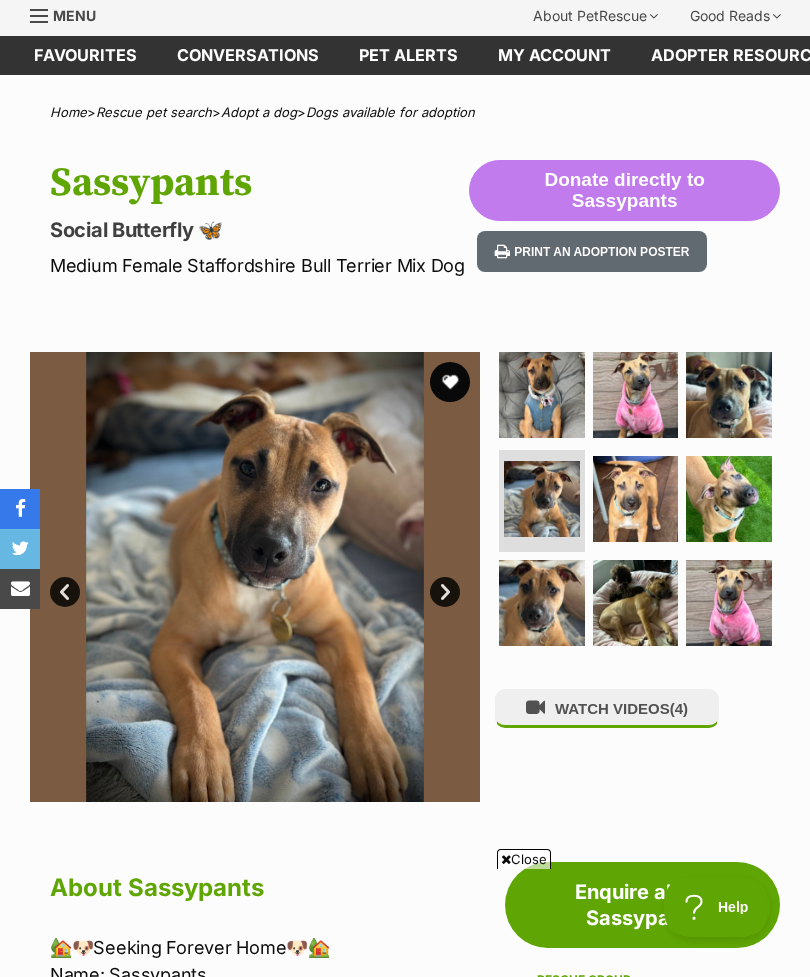 click at bounding box center (636, 499) 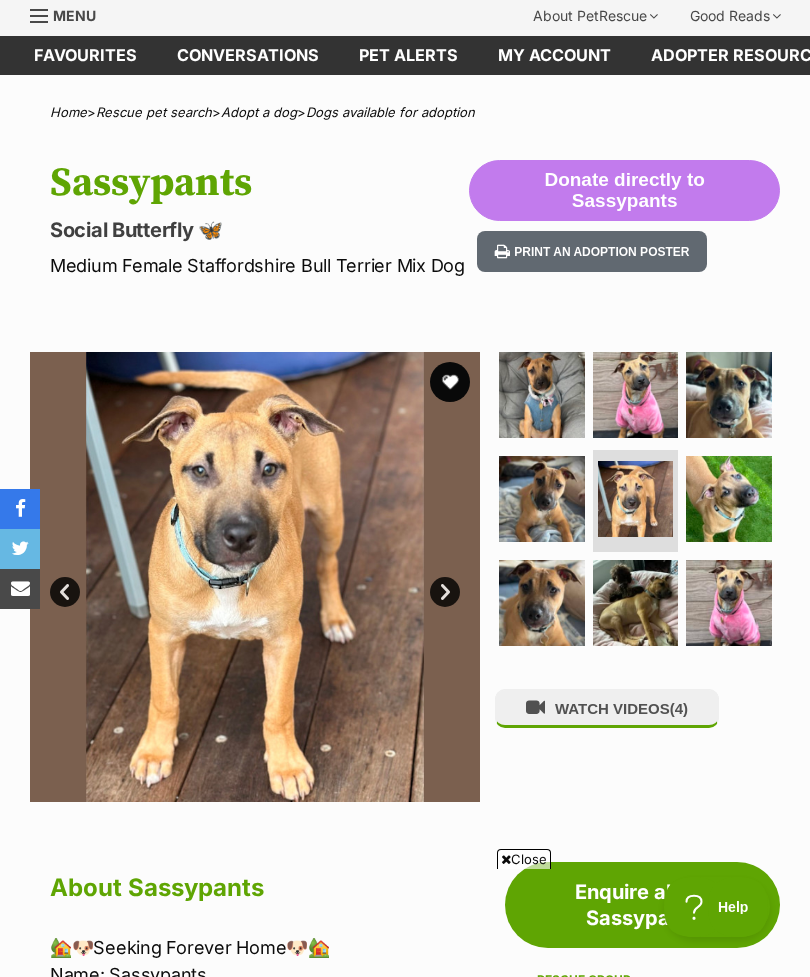 scroll, scrollTop: 0, scrollLeft: 0, axis: both 